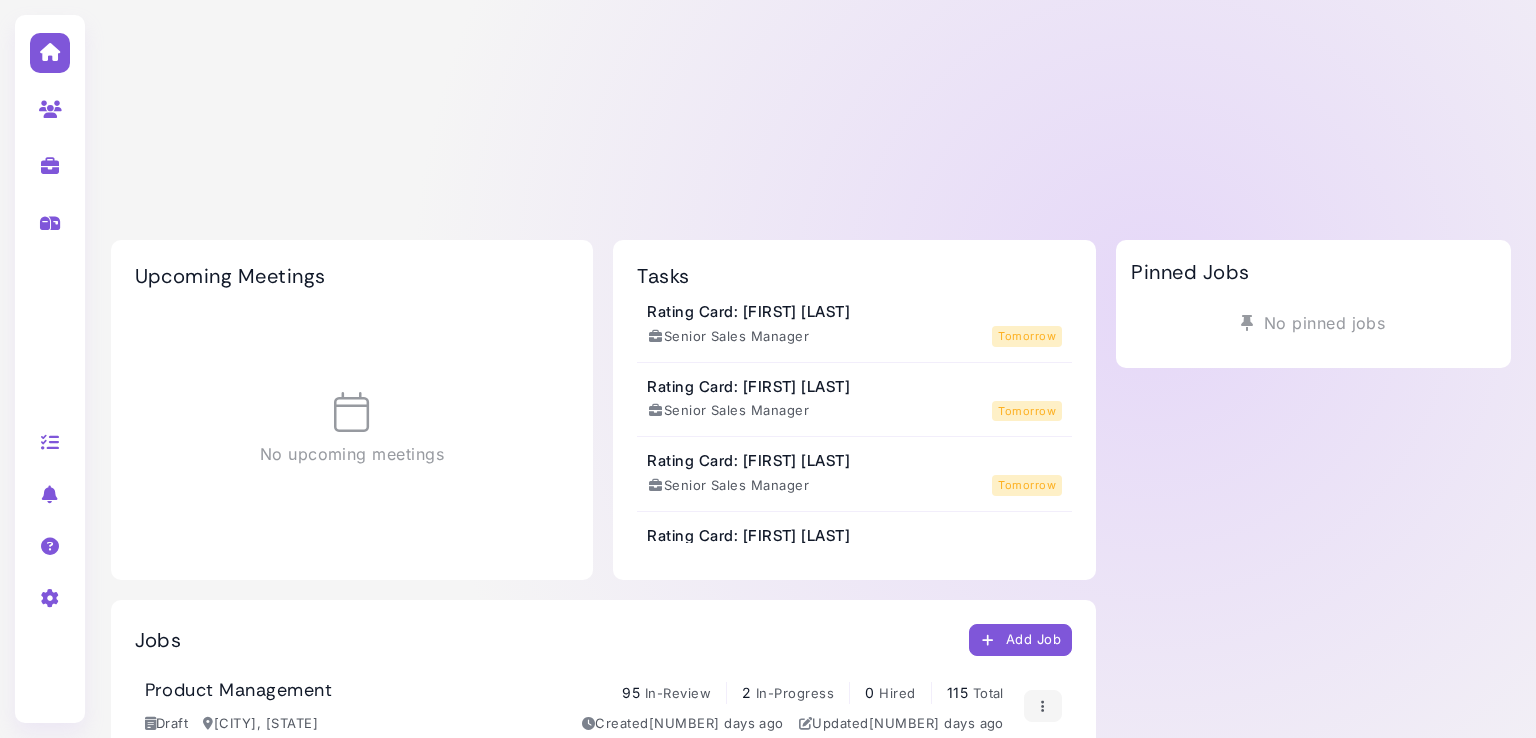 scroll, scrollTop: 0, scrollLeft: 0, axis: both 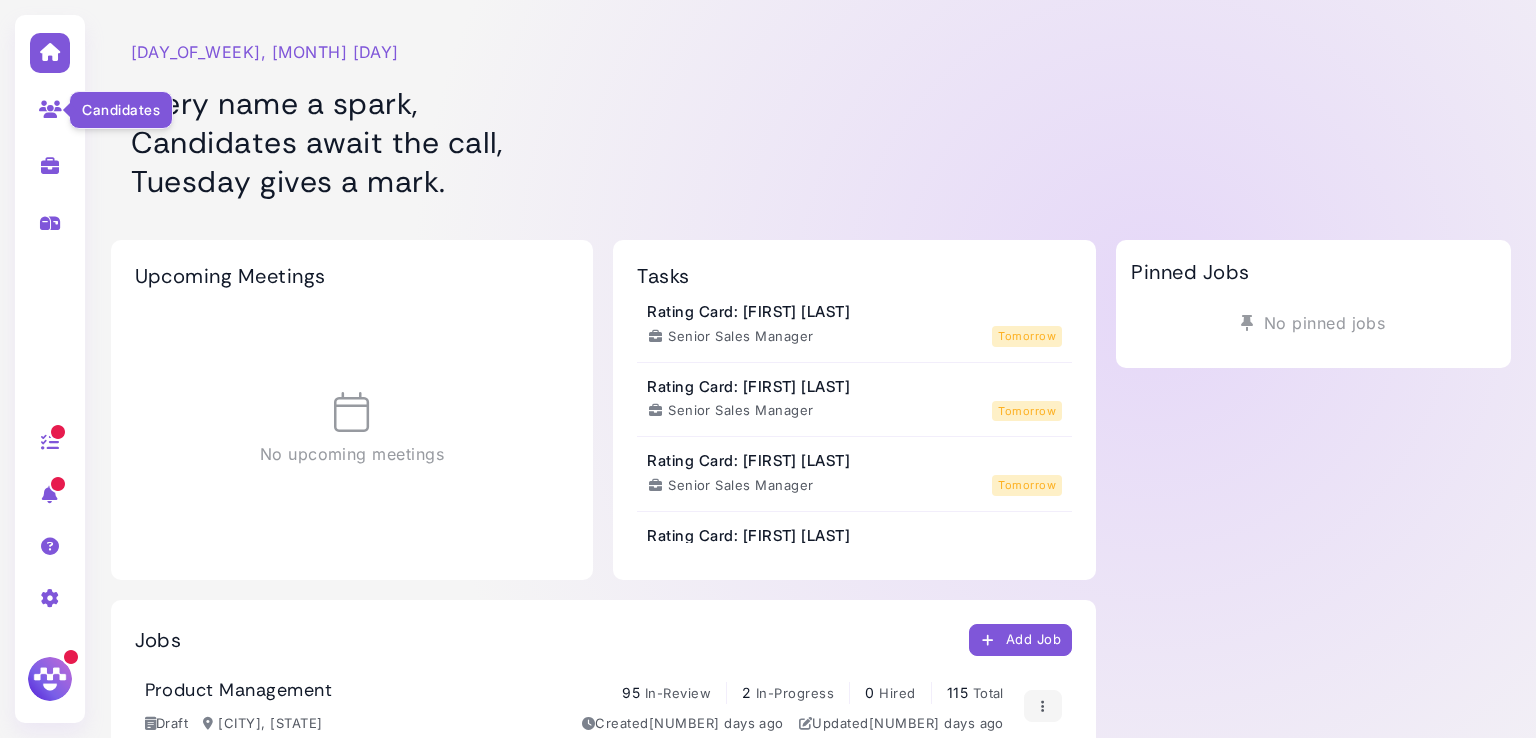 click at bounding box center (50, 109) 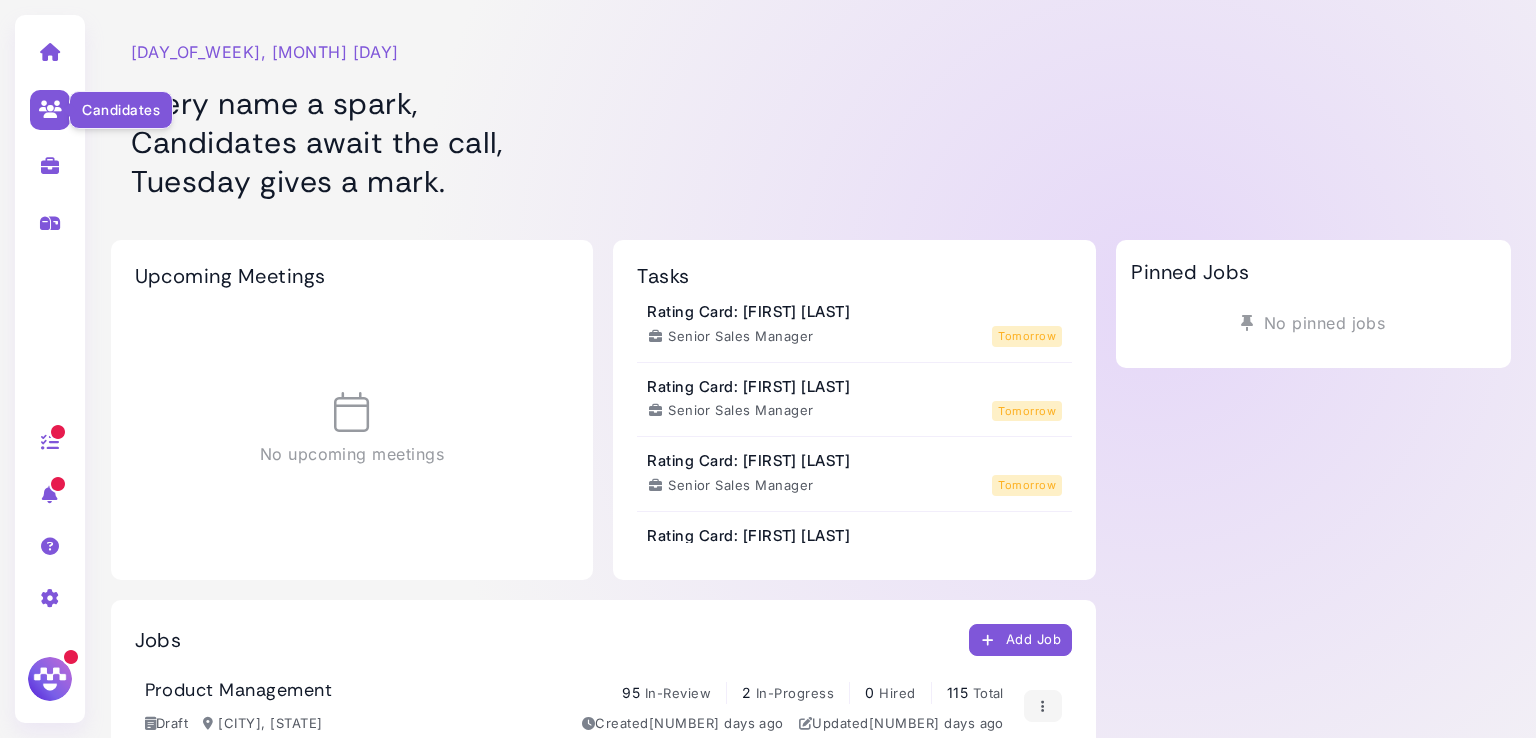 select on "**********" 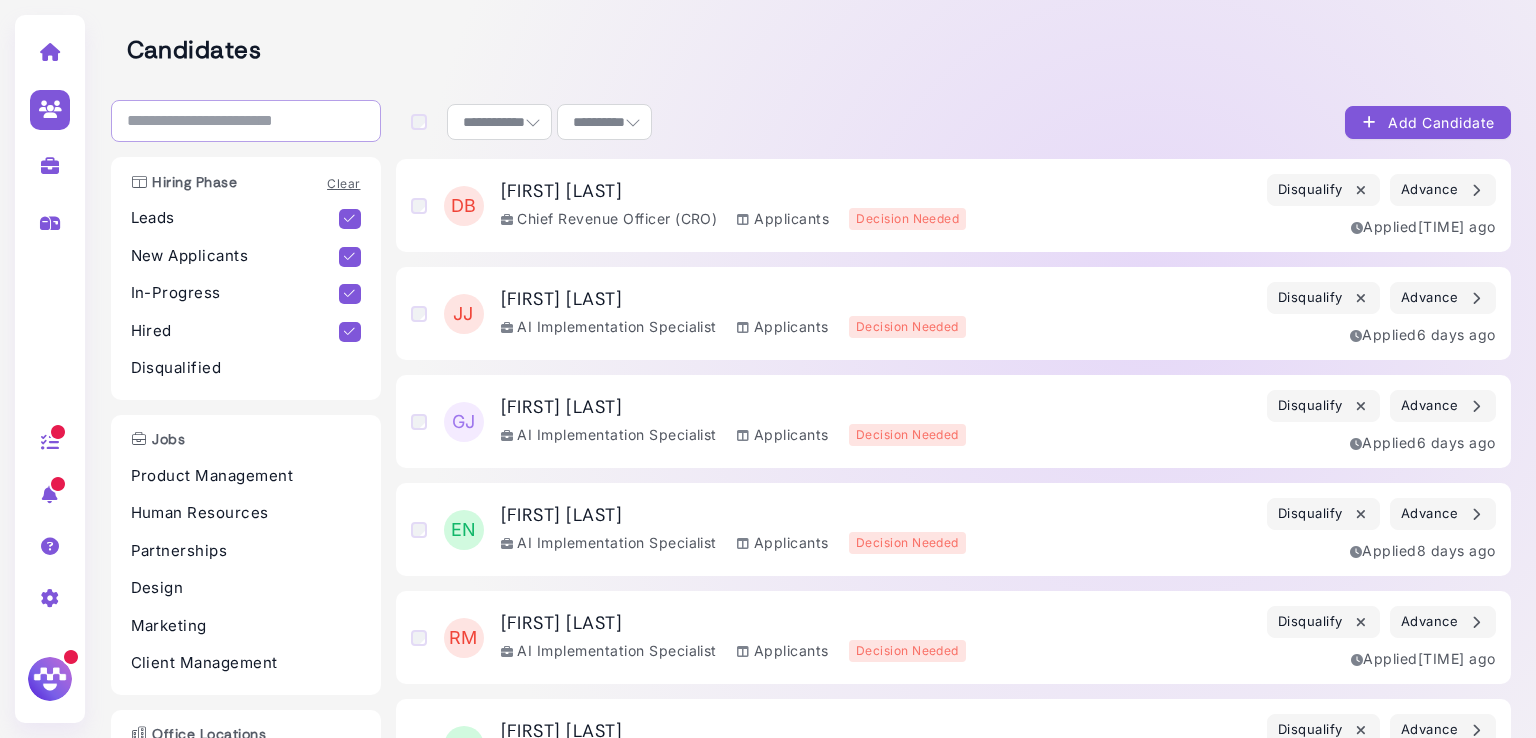 click at bounding box center (246, 121) 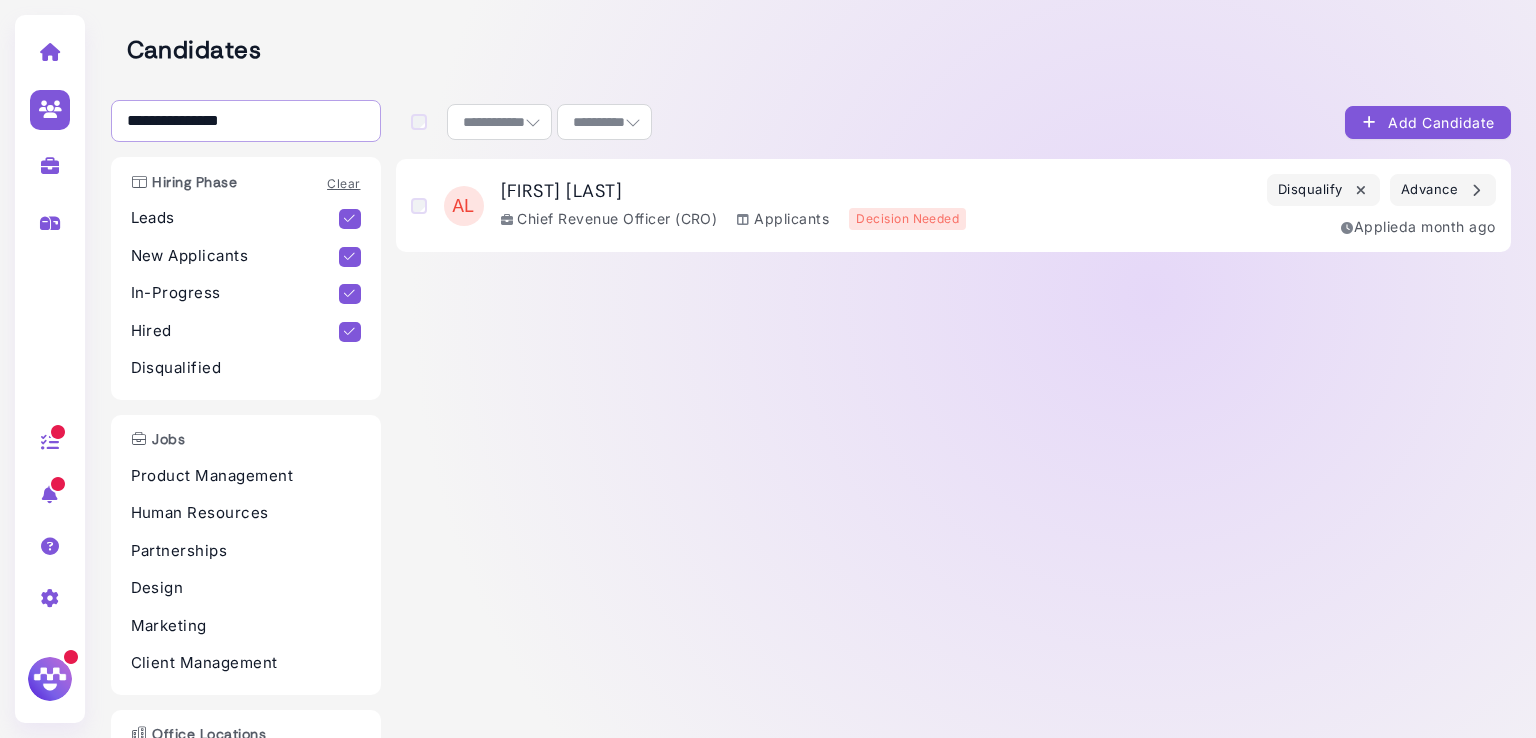 type on "**********" 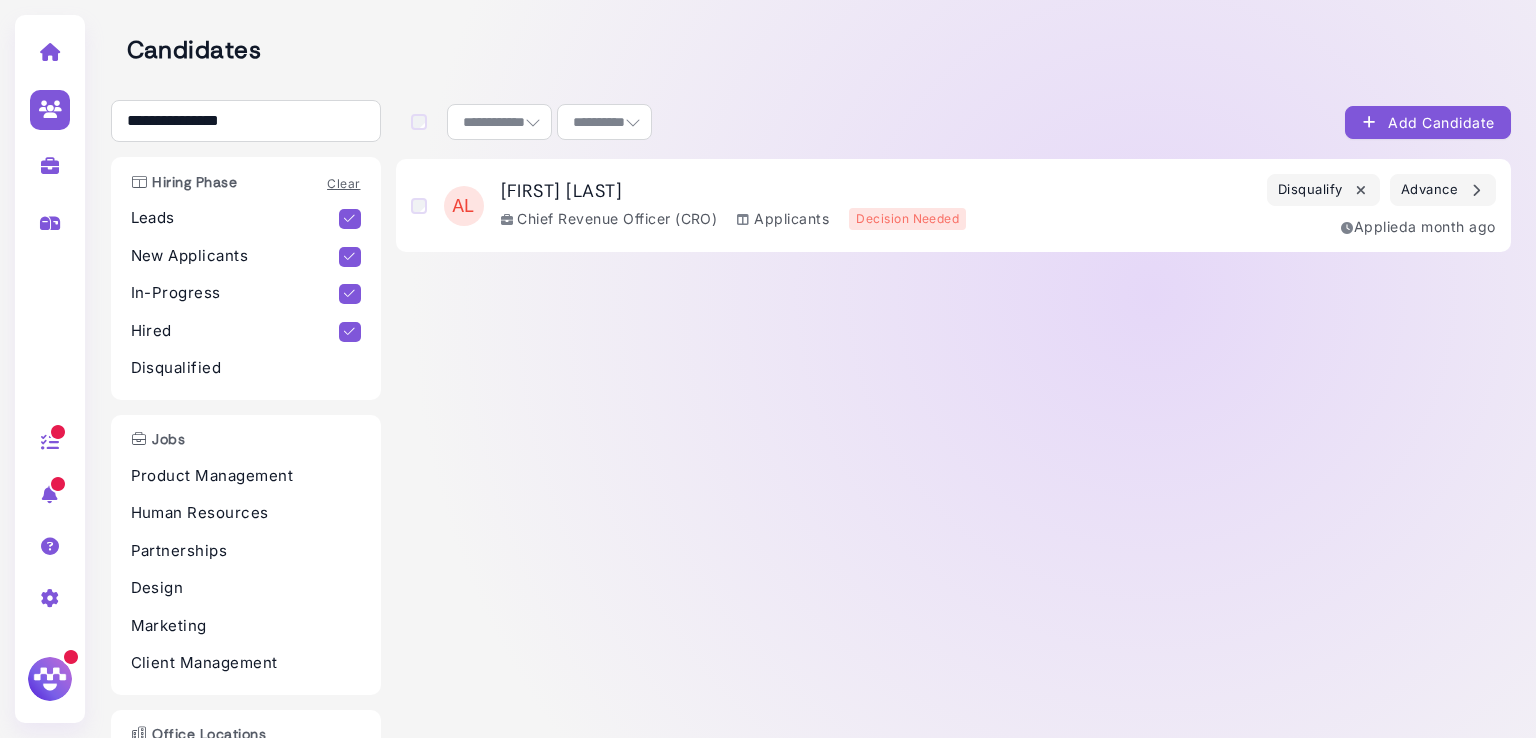click on "Chief Revenue Officer (CRO)" at bounding box center [609, 218] 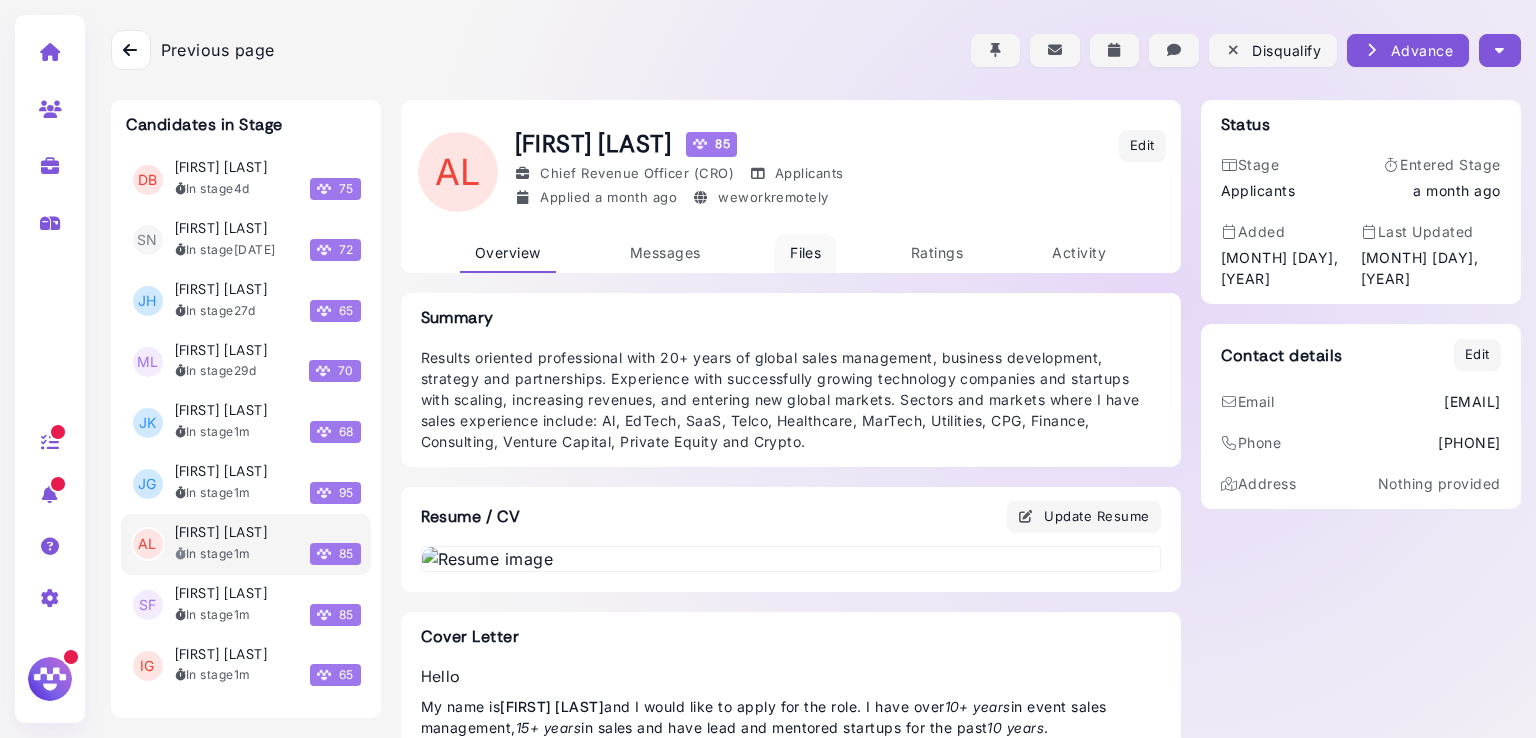 drag, startPoint x: 803, startPoint y: 242, endPoint x: 781, endPoint y: 265, distance: 31.827662 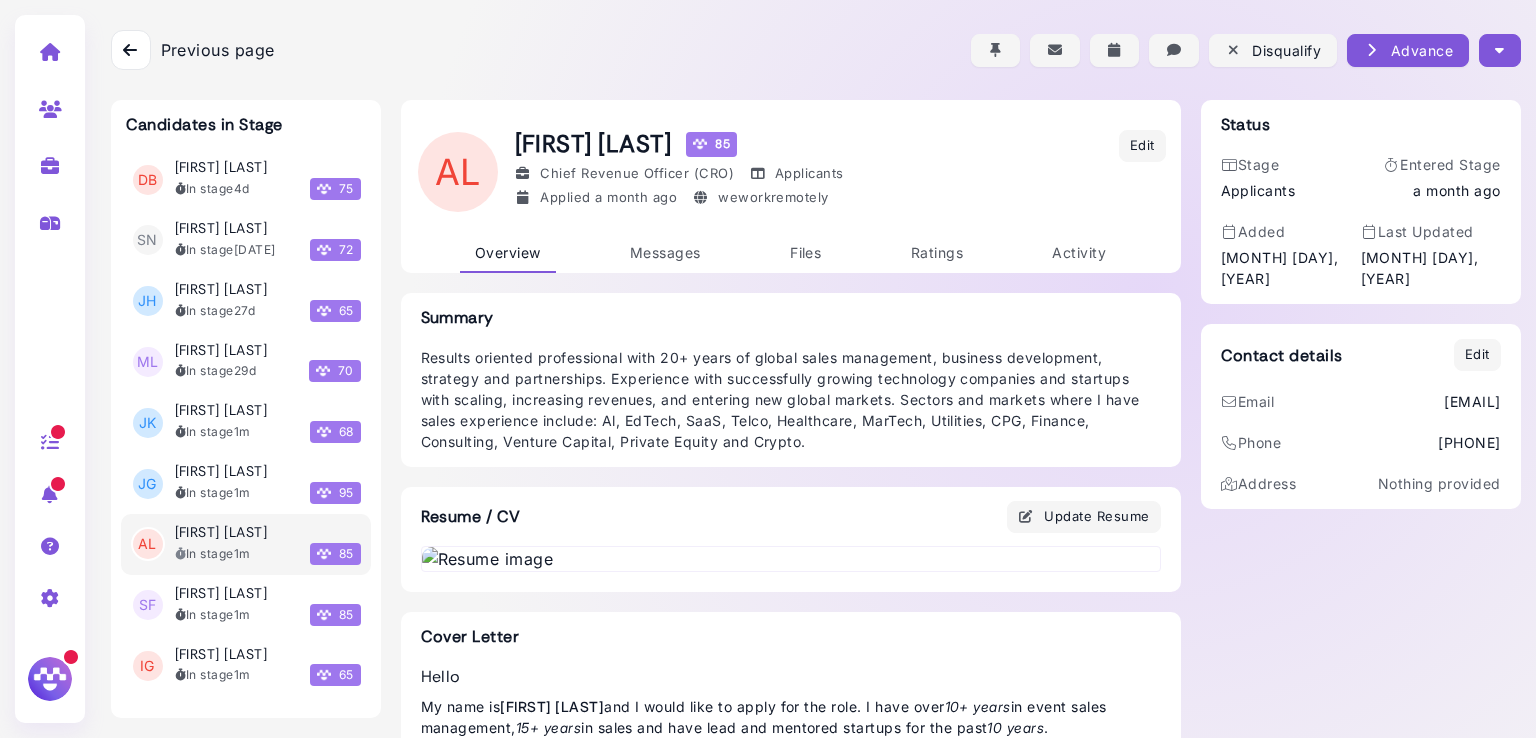 scroll, scrollTop: 0, scrollLeft: 0, axis: both 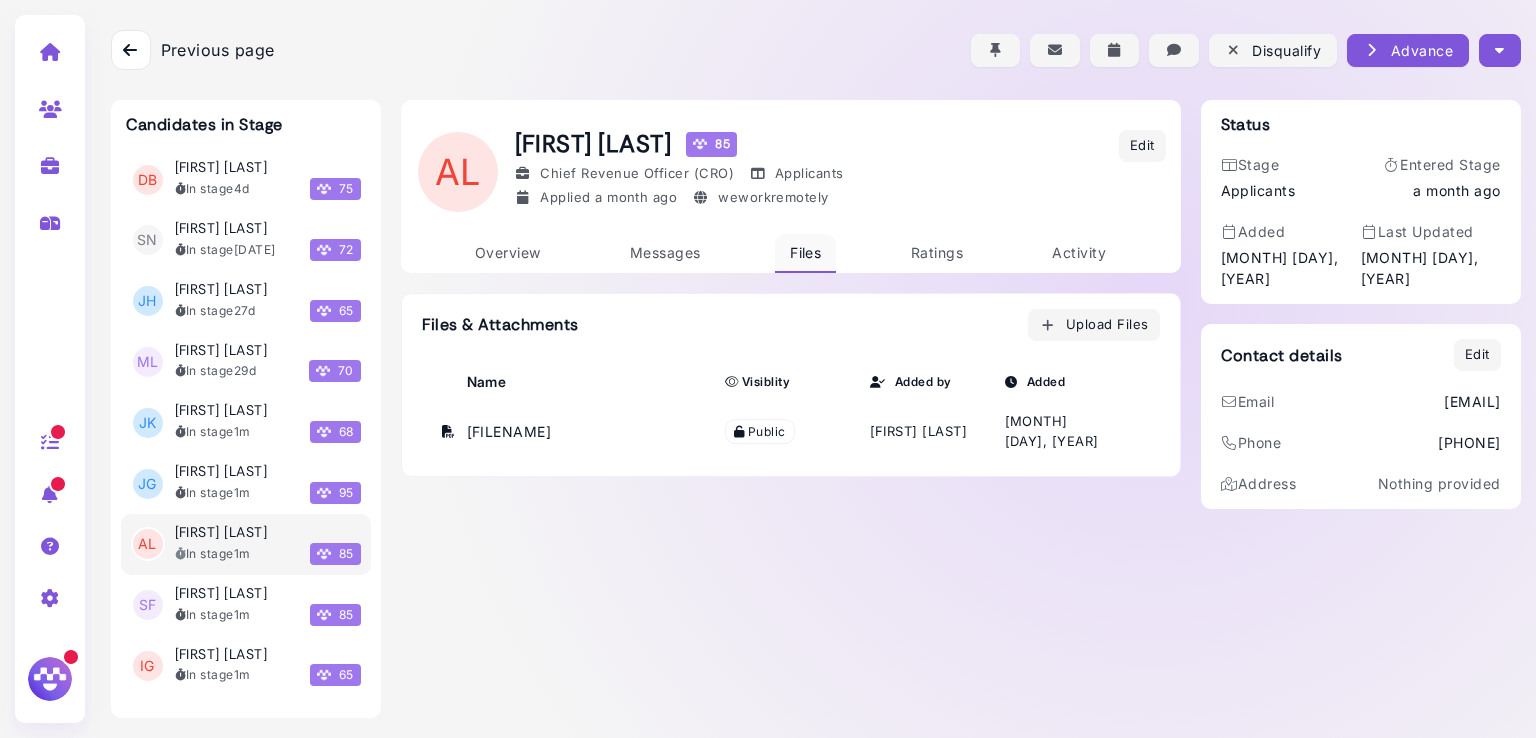 click on "Files" at bounding box center (805, 252) 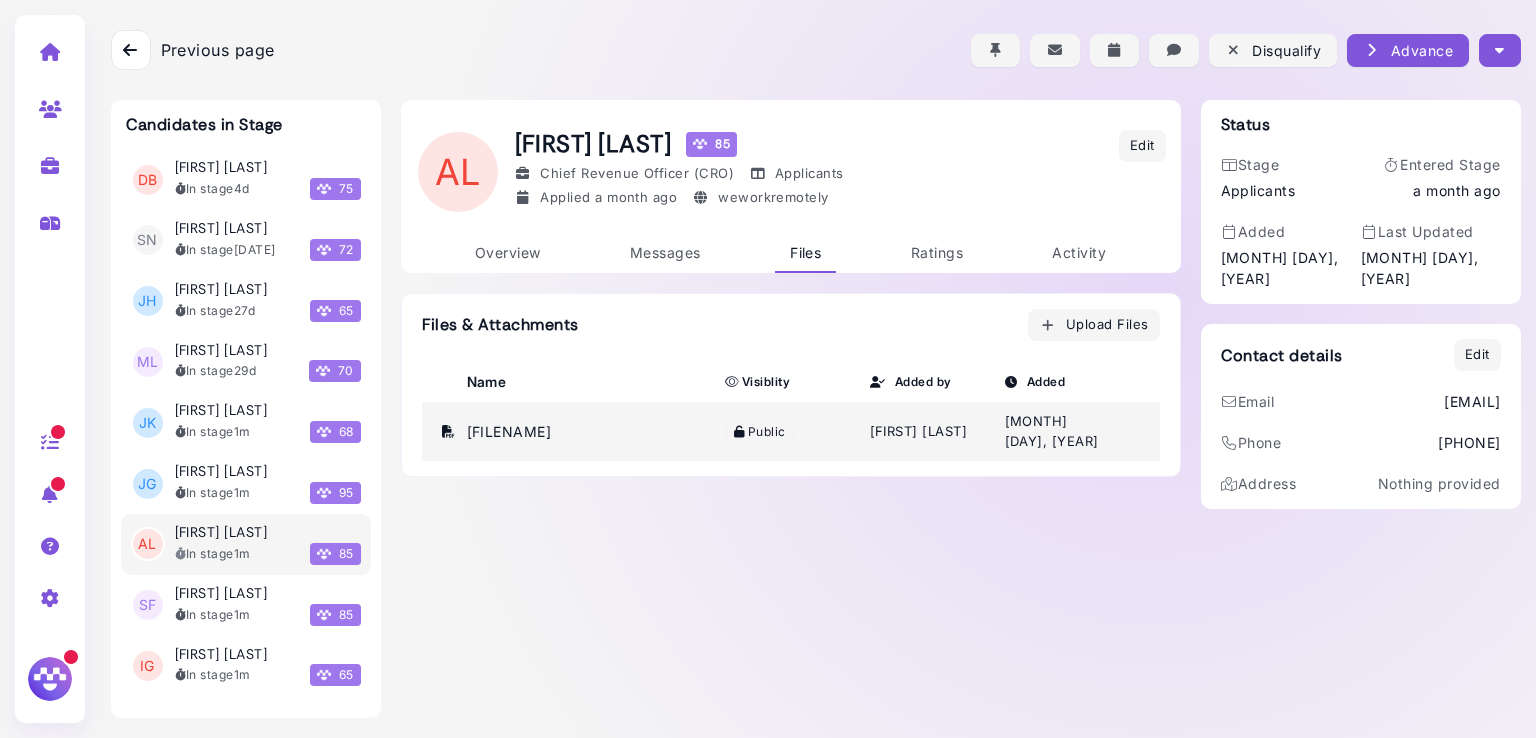click on "[FILENAME]" at bounding box center [588, 431] 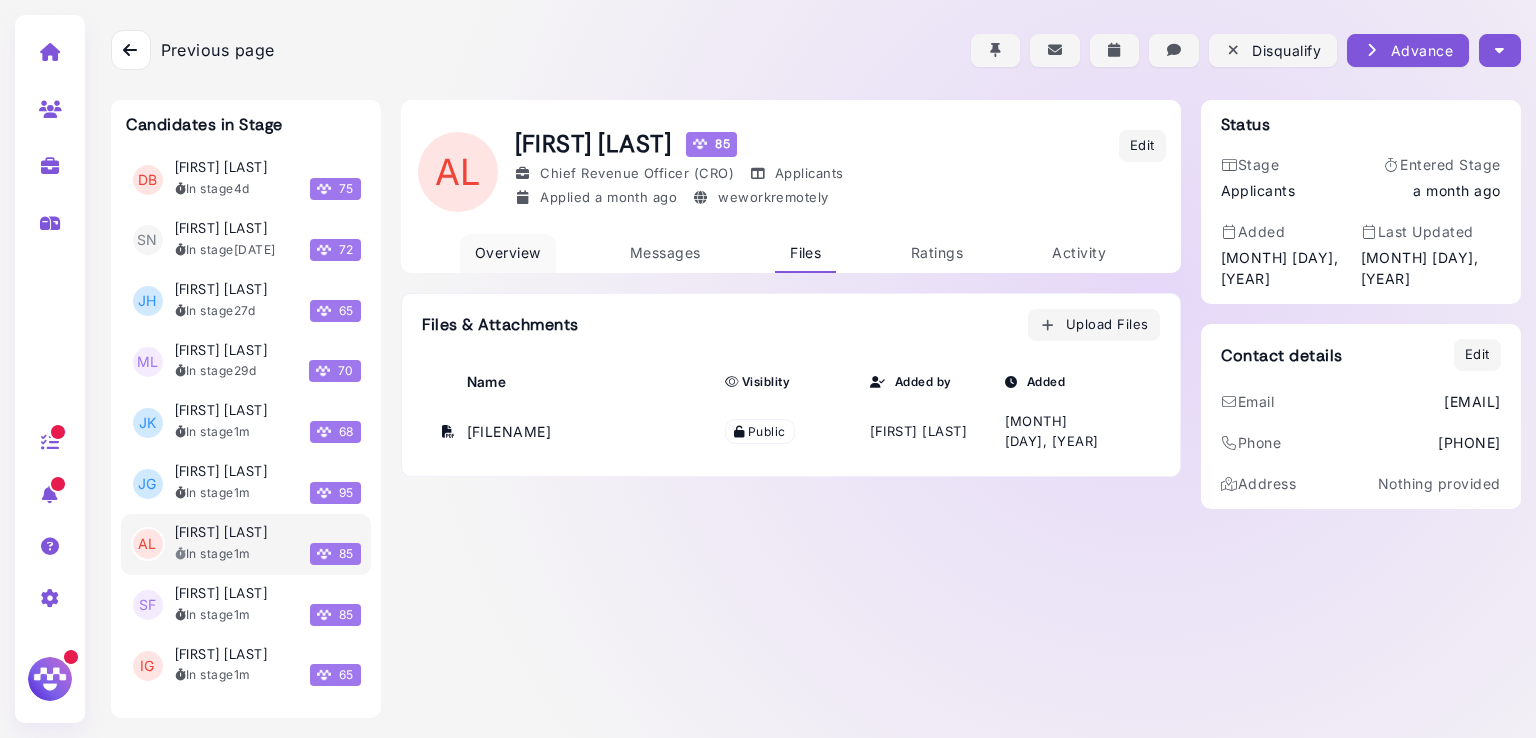 click on "Overview" at bounding box center (508, 252) 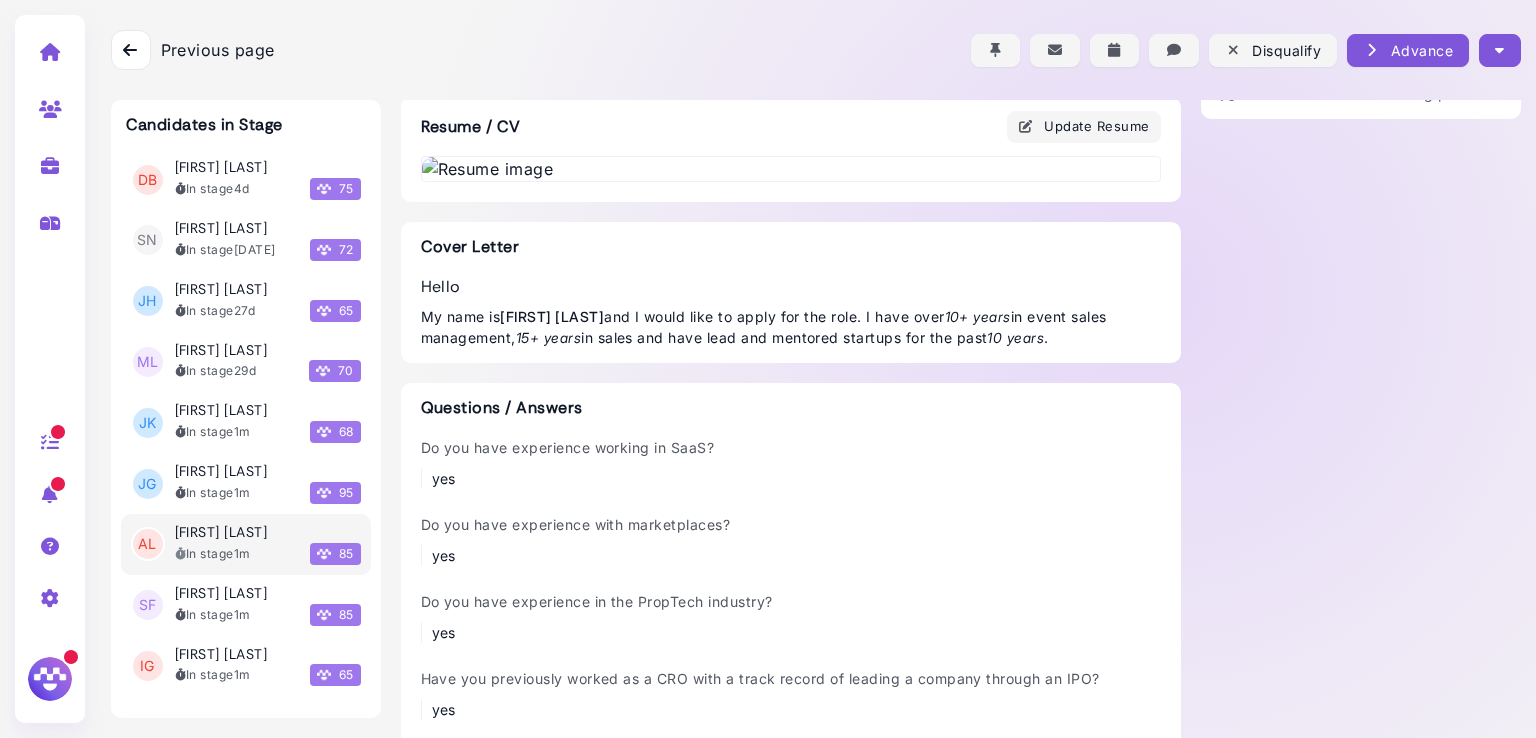 scroll, scrollTop: 388, scrollLeft: 0, axis: vertical 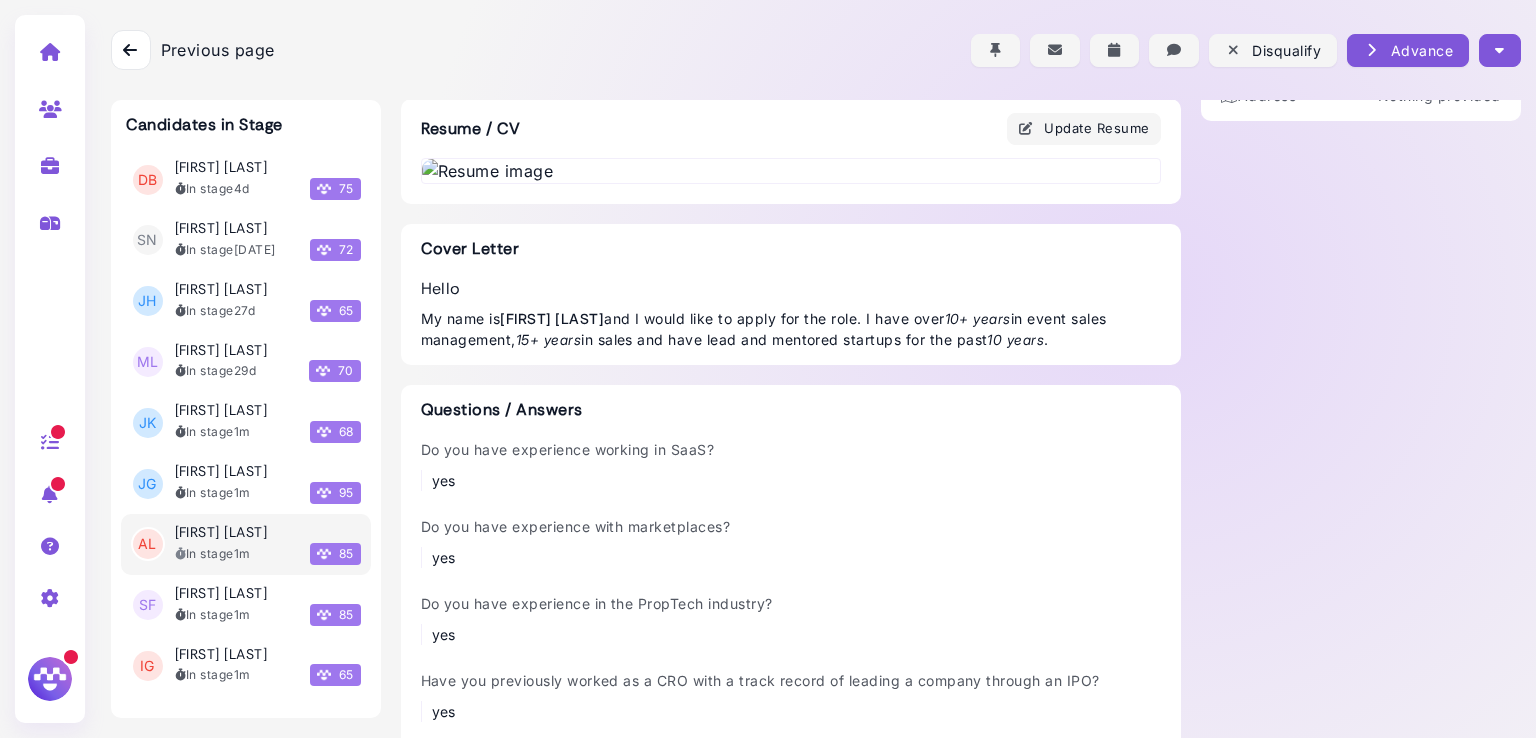 drag, startPoint x: 682, startPoint y: 454, endPoint x: 632, endPoint y: 526, distance: 87.658424 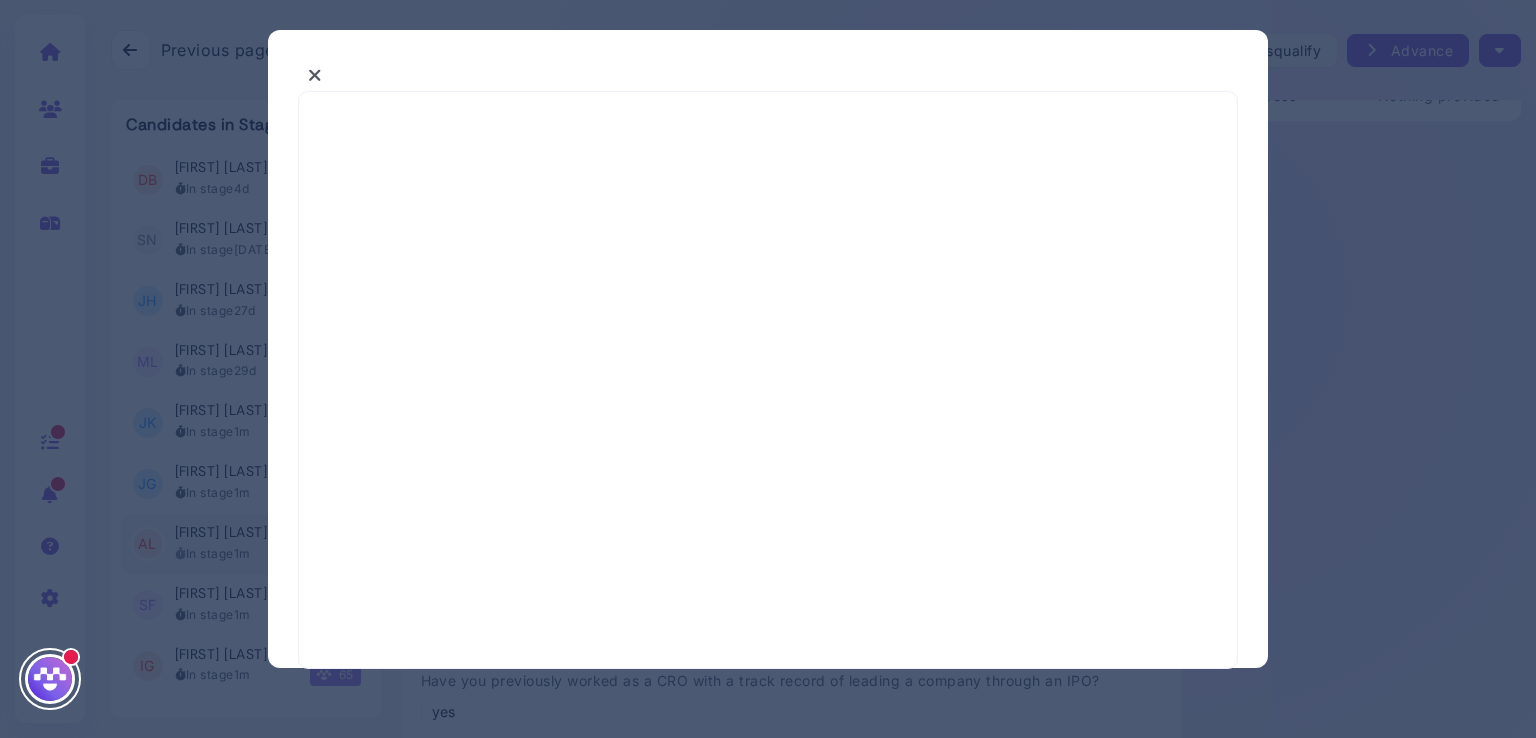 select on "*" 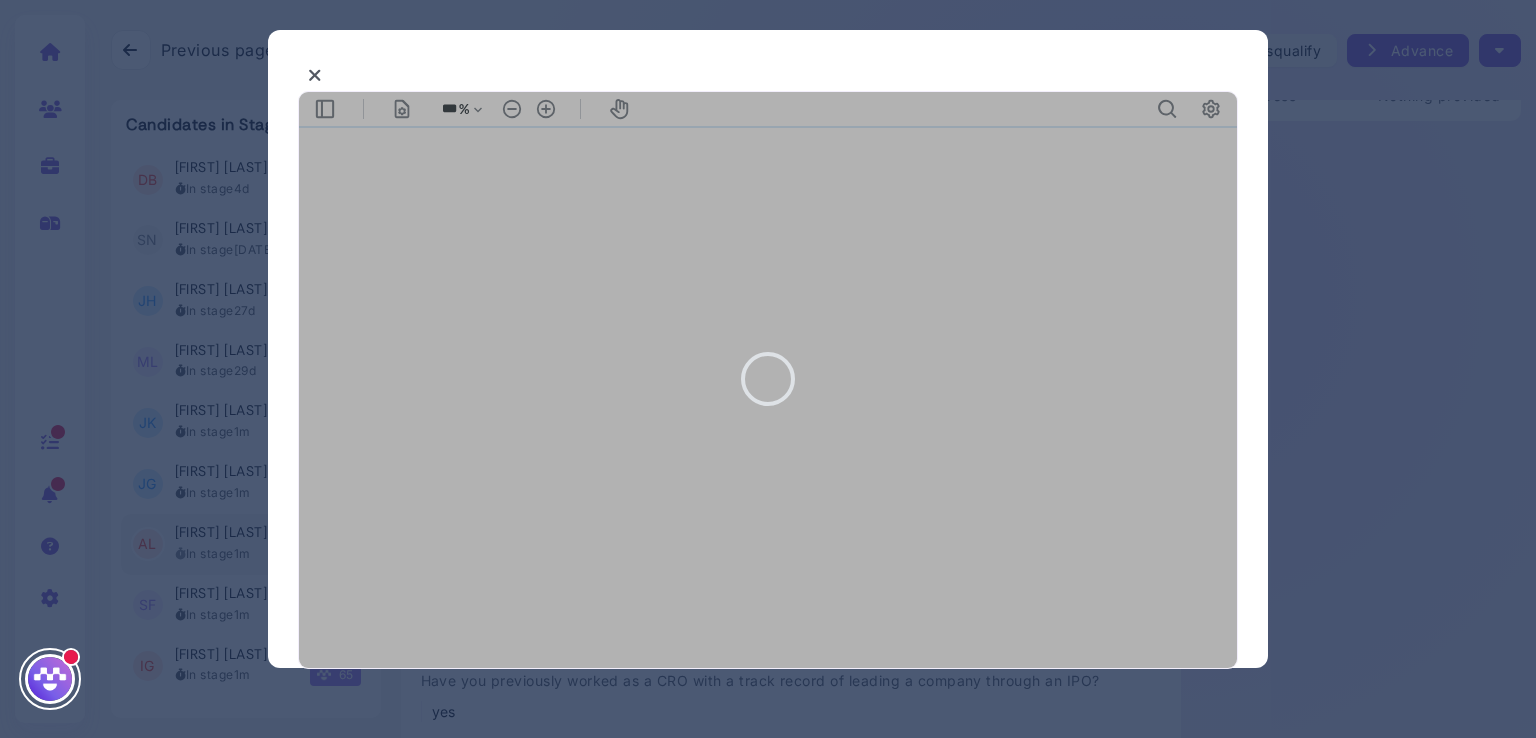 scroll, scrollTop: 0, scrollLeft: 0, axis: both 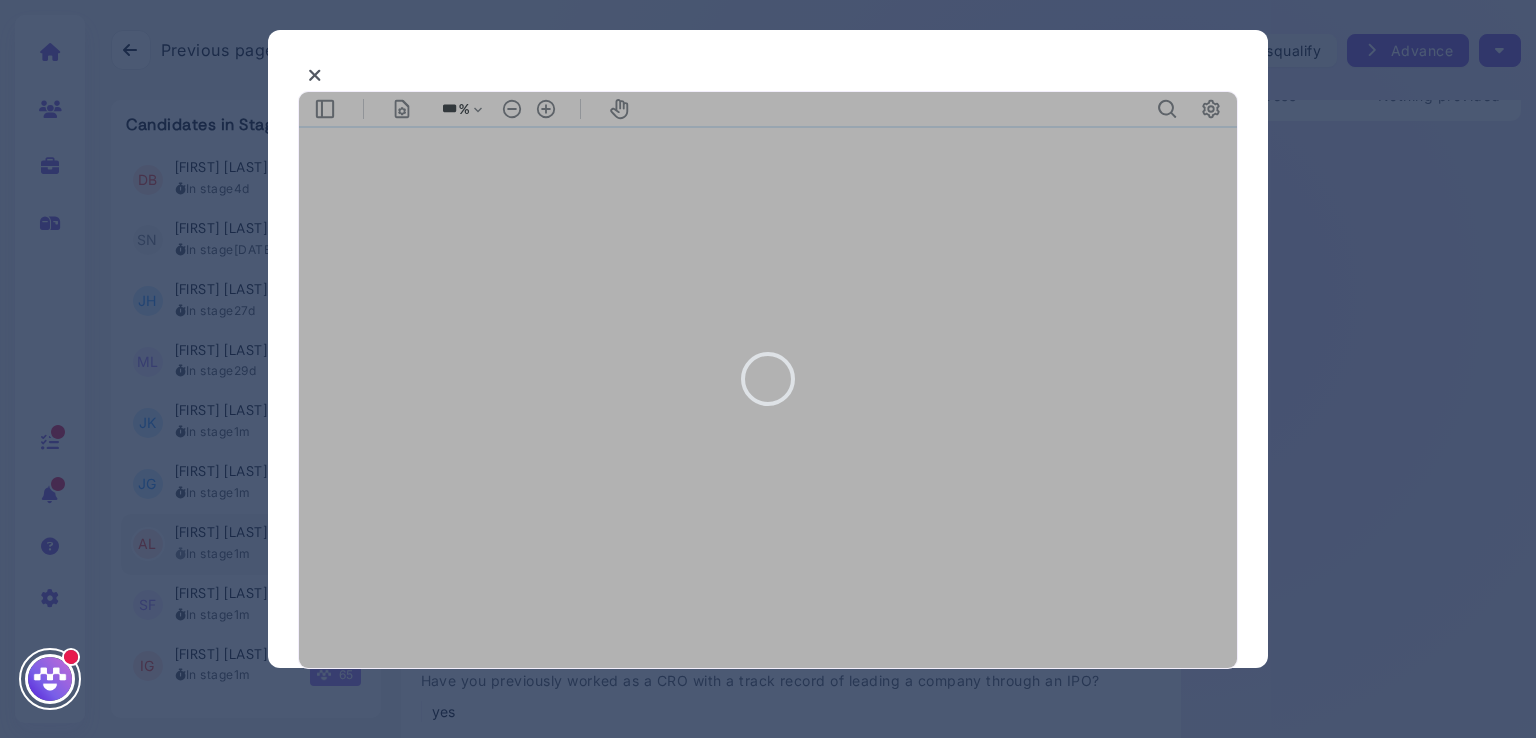 type on "***" 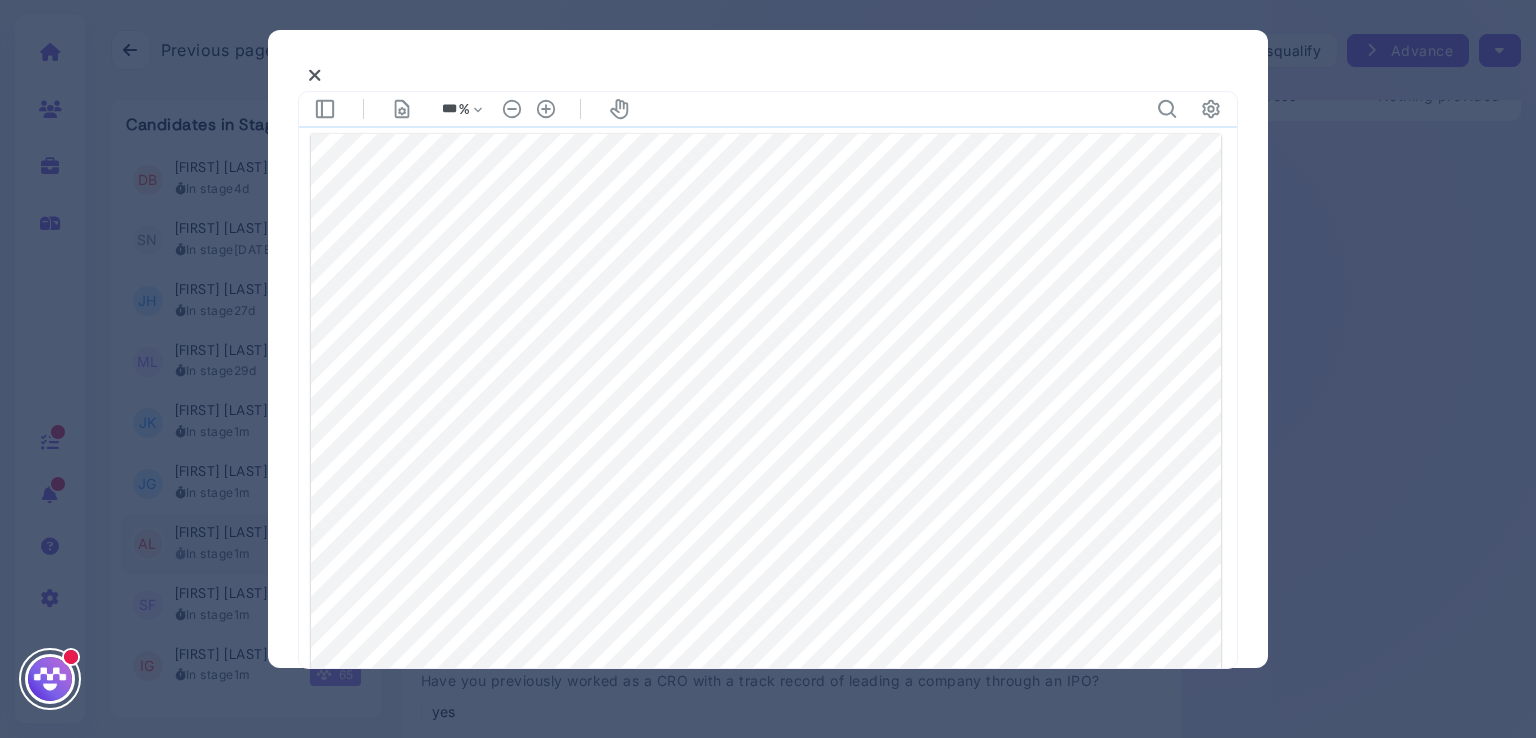 click 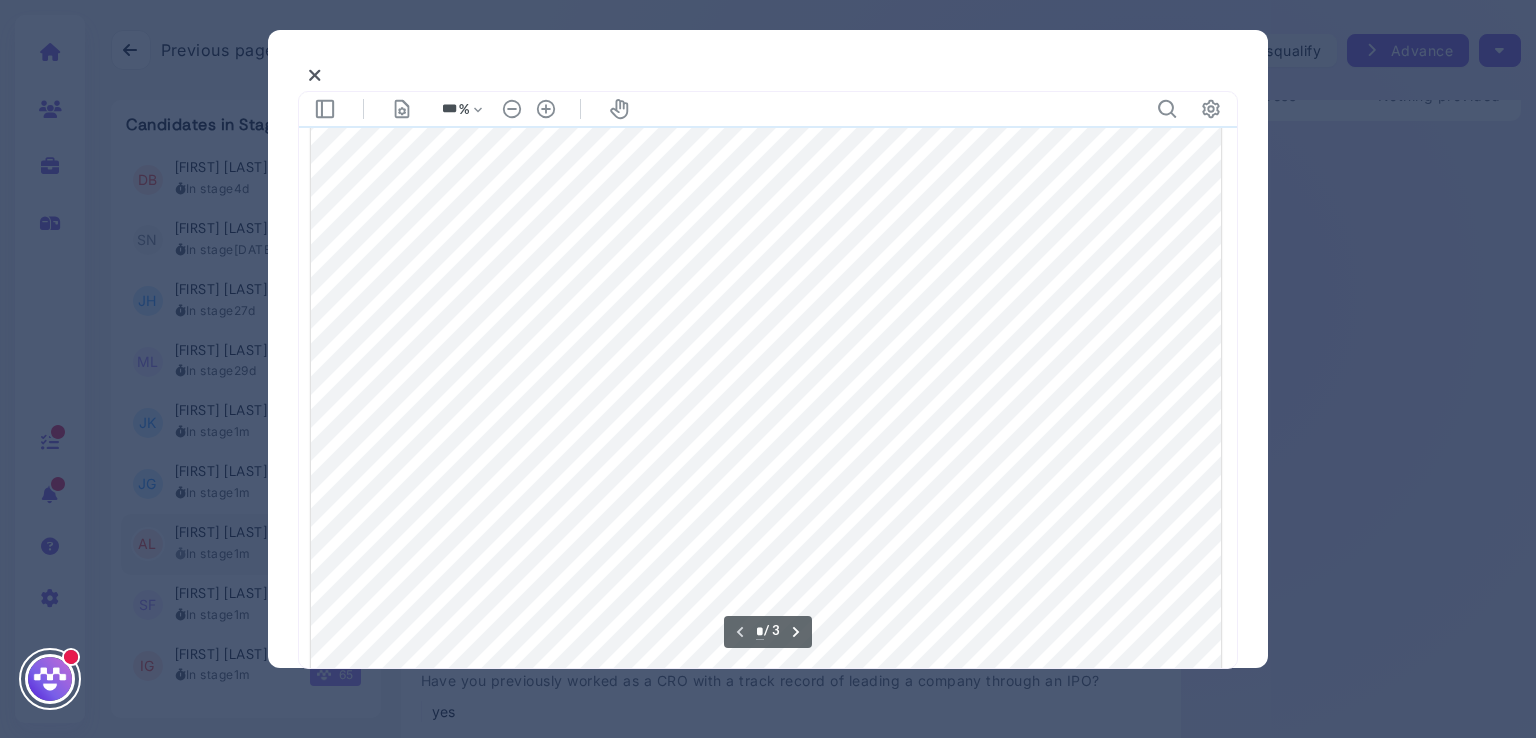 scroll, scrollTop: 719, scrollLeft: 0, axis: vertical 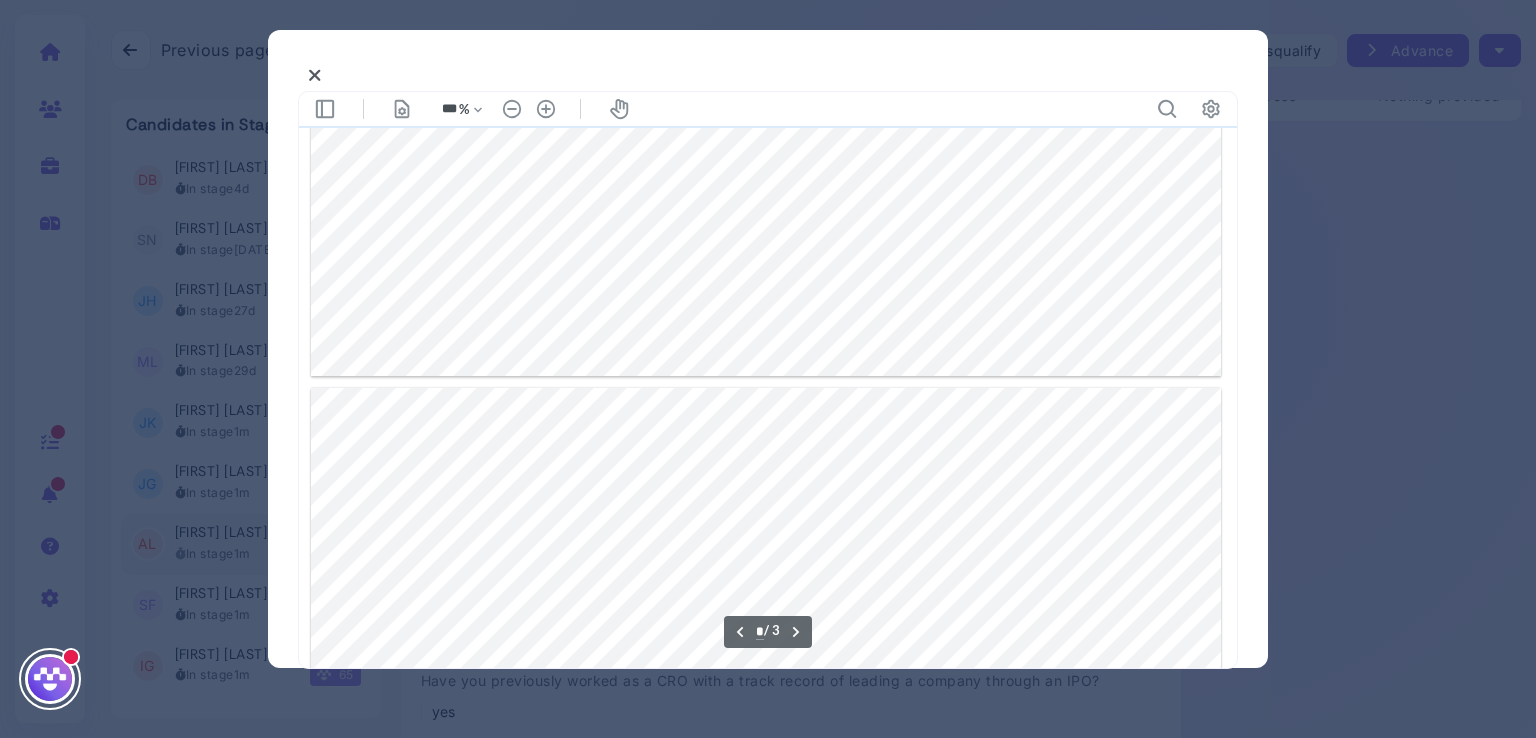type on "*" 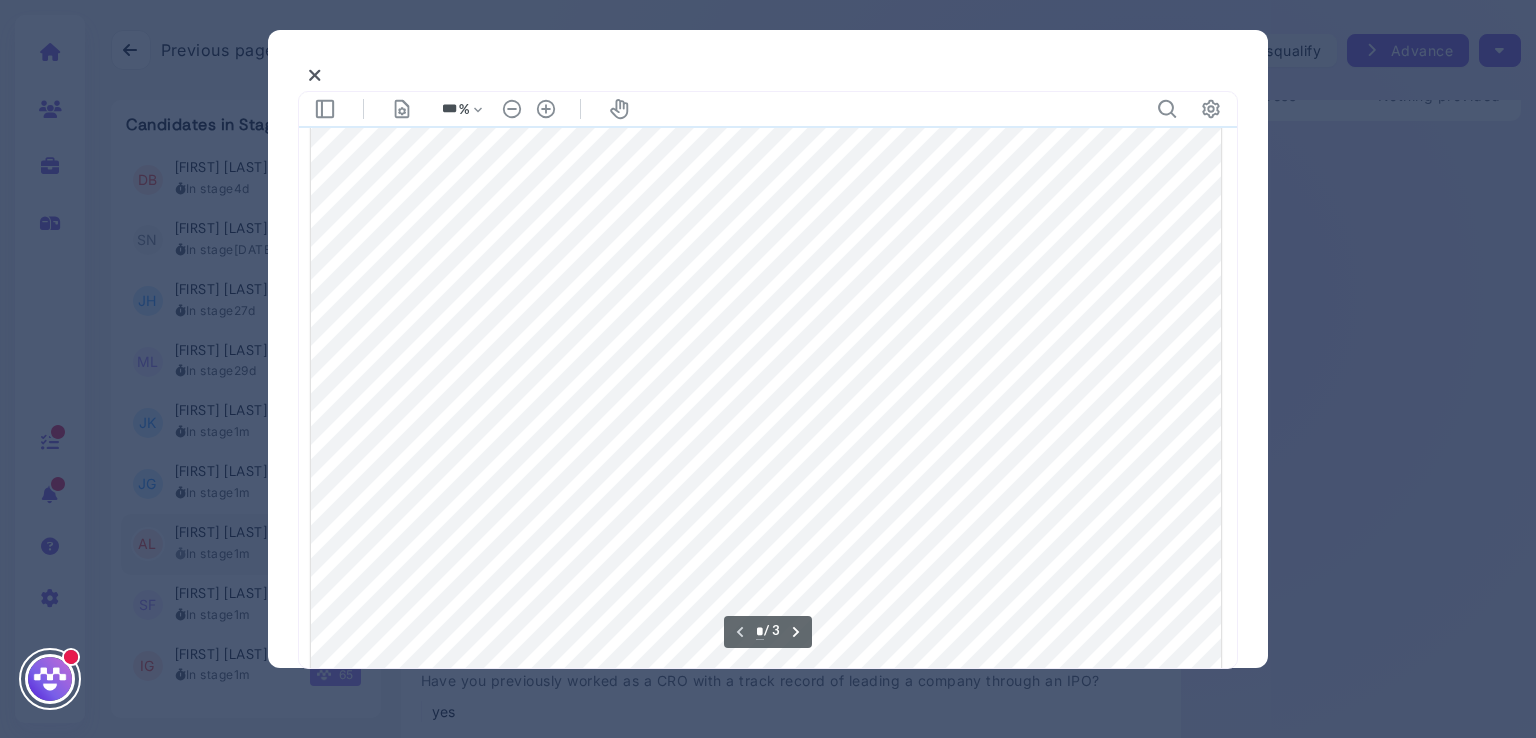 scroll, scrollTop: 92, scrollLeft: 0, axis: vertical 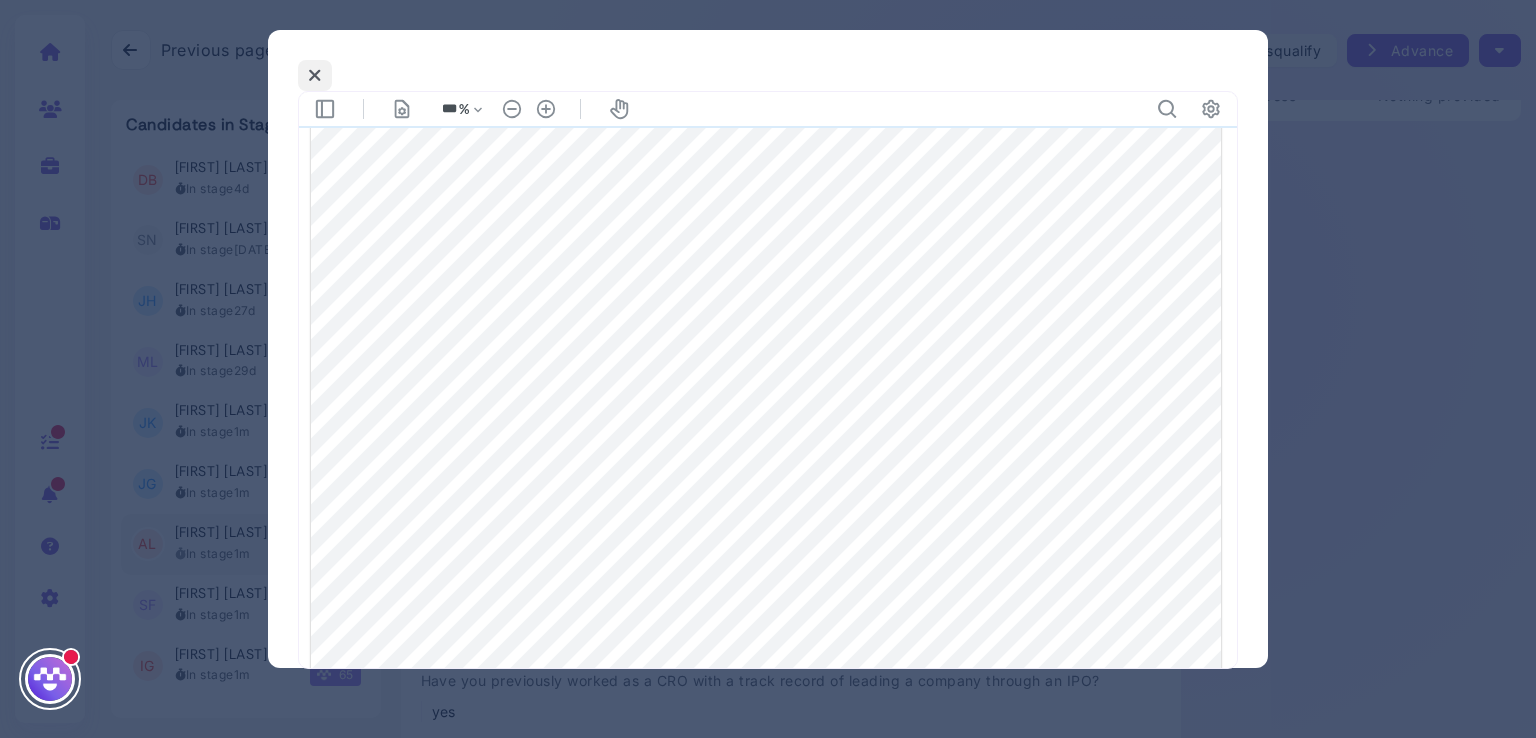 click at bounding box center (315, 75) 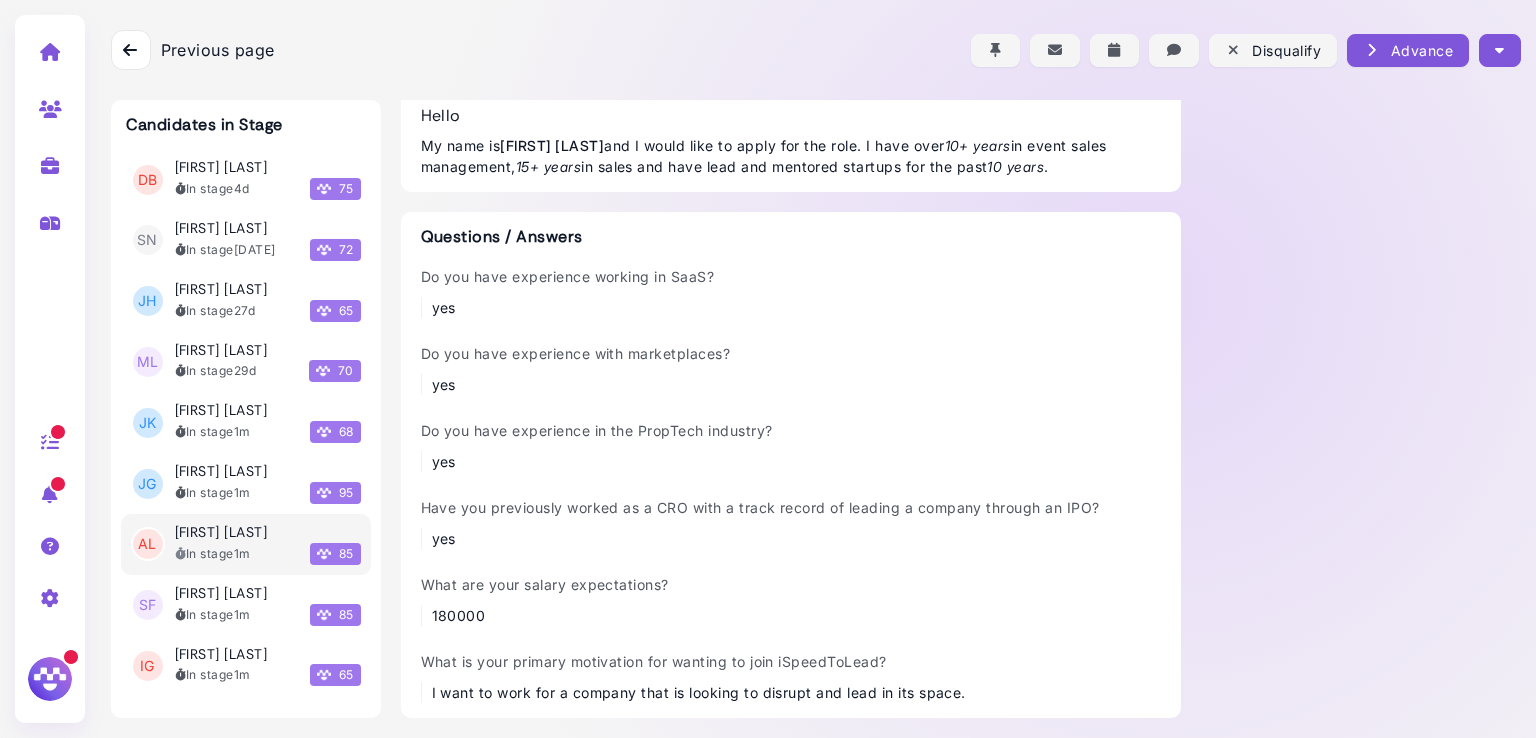 scroll, scrollTop: 506, scrollLeft: 0, axis: vertical 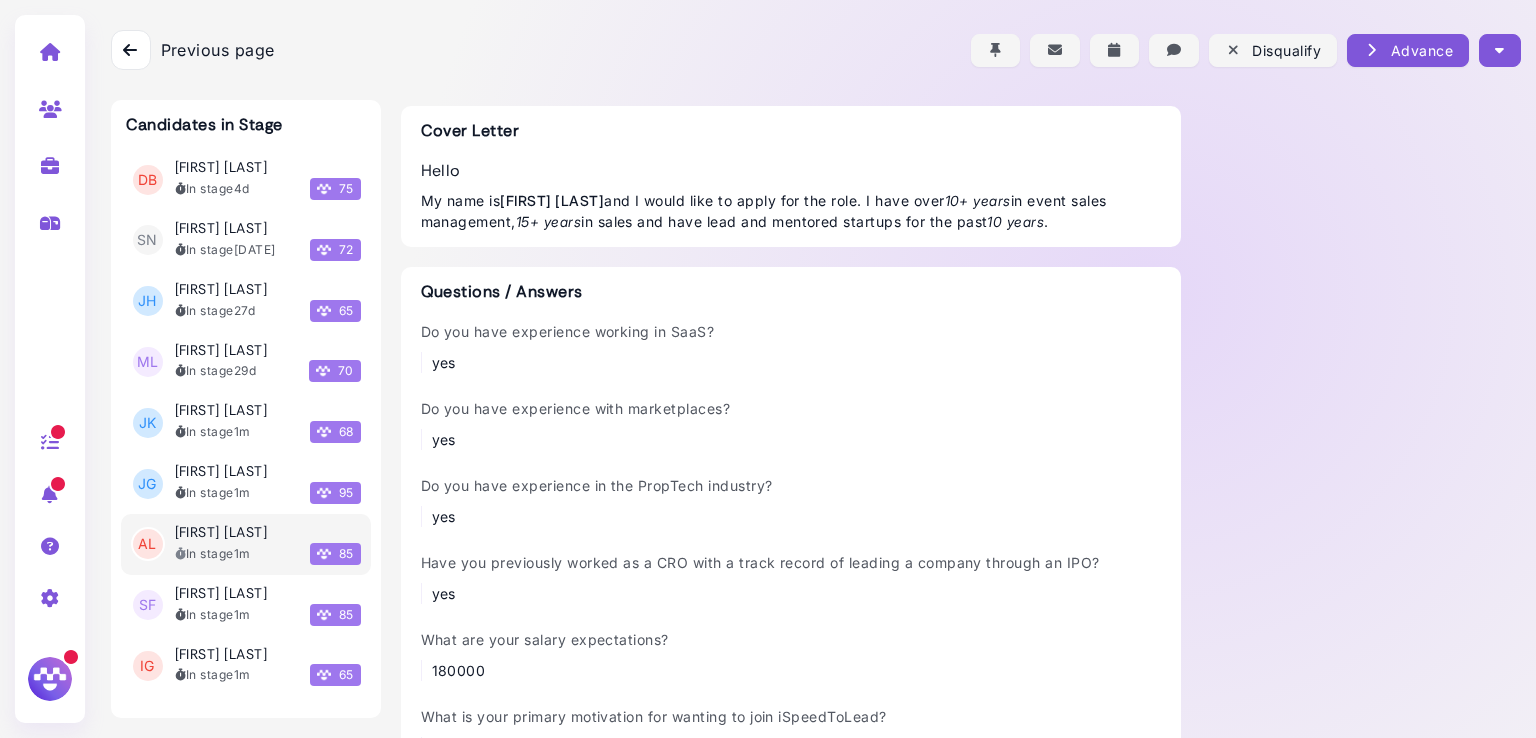 click on "Contact details     Edit
Email   [EMAIL]
Phone   [PHONE]
Address   Nothing provided" at bounding box center (1361, 183) 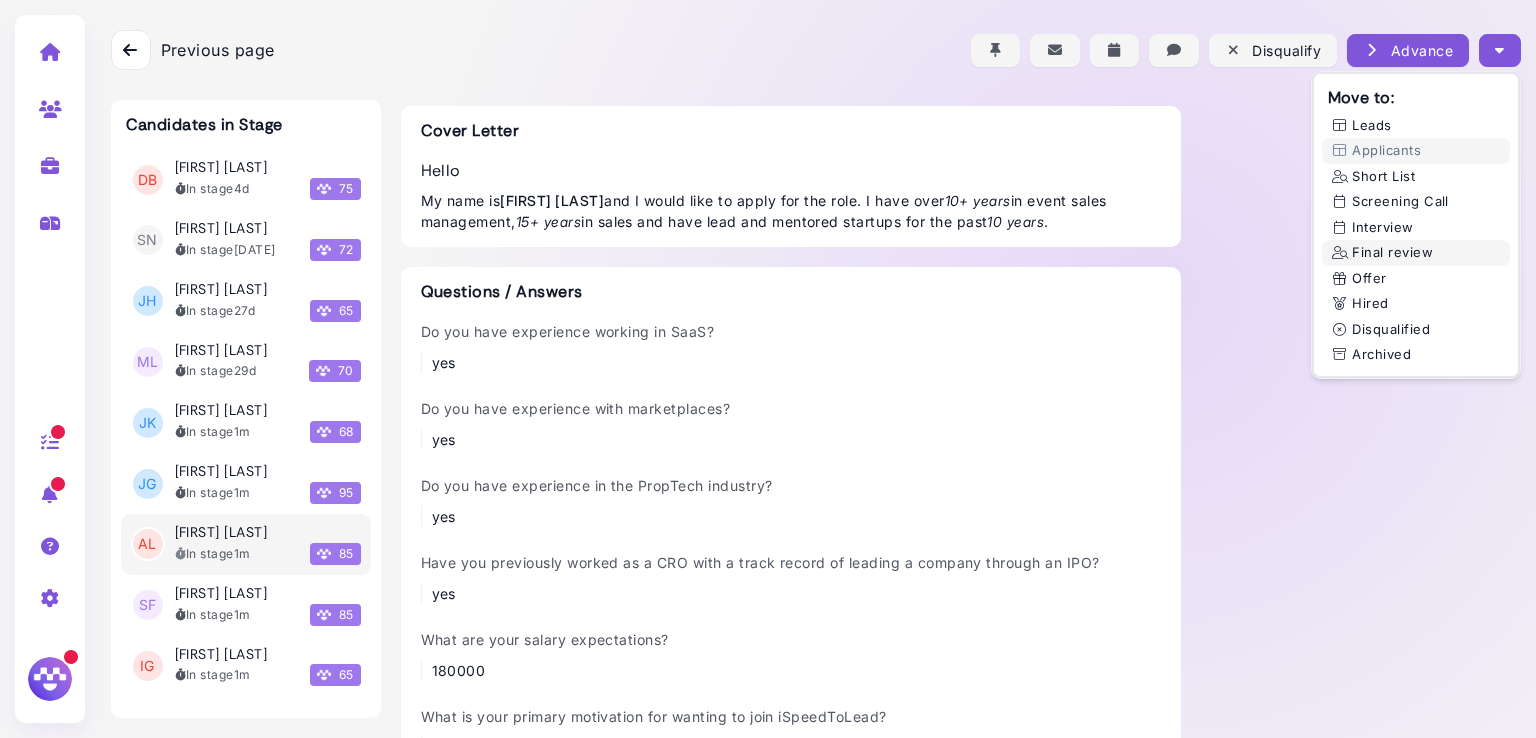 click on "Final review" at bounding box center [1416, 253] 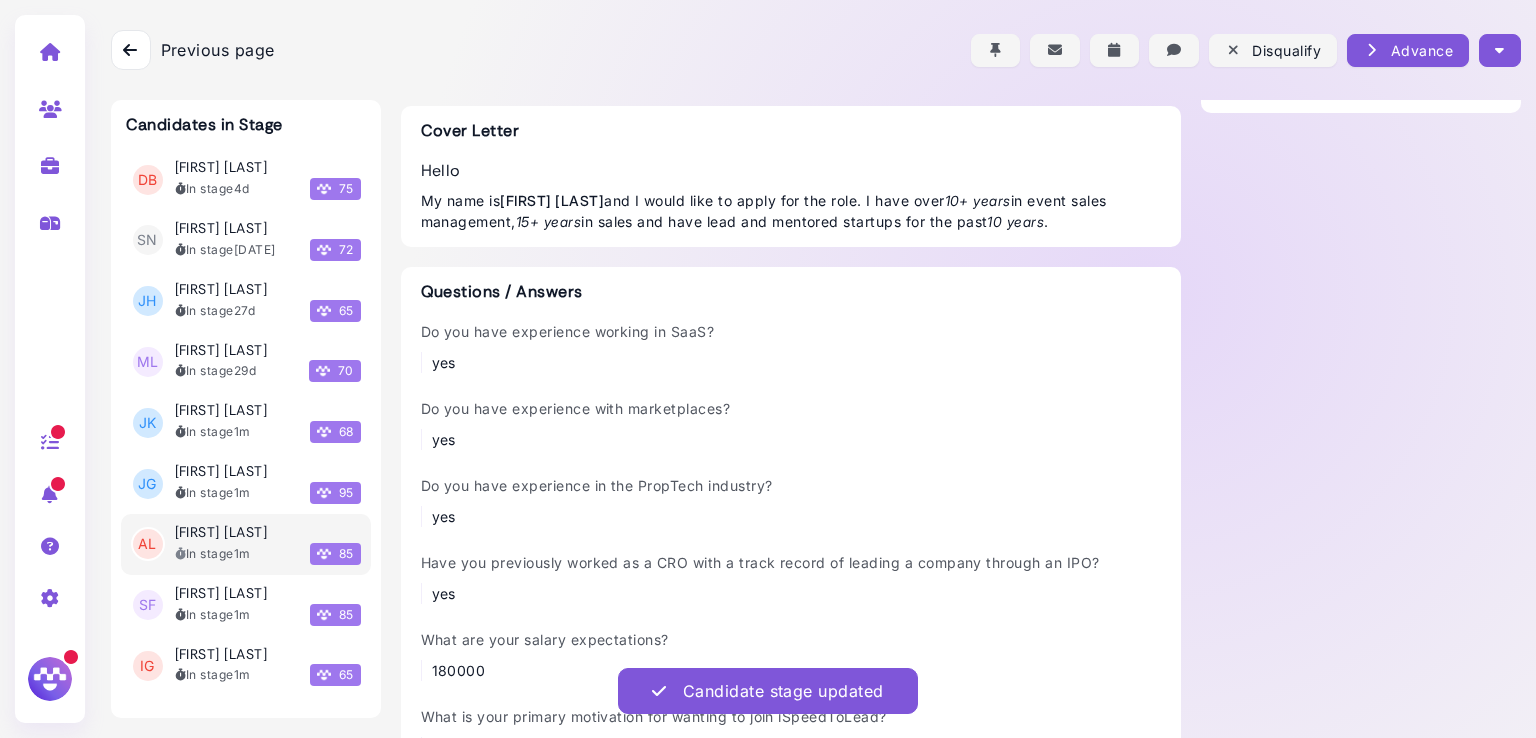 scroll, scrollTop: 0, scrollLeft: 0, axis: both 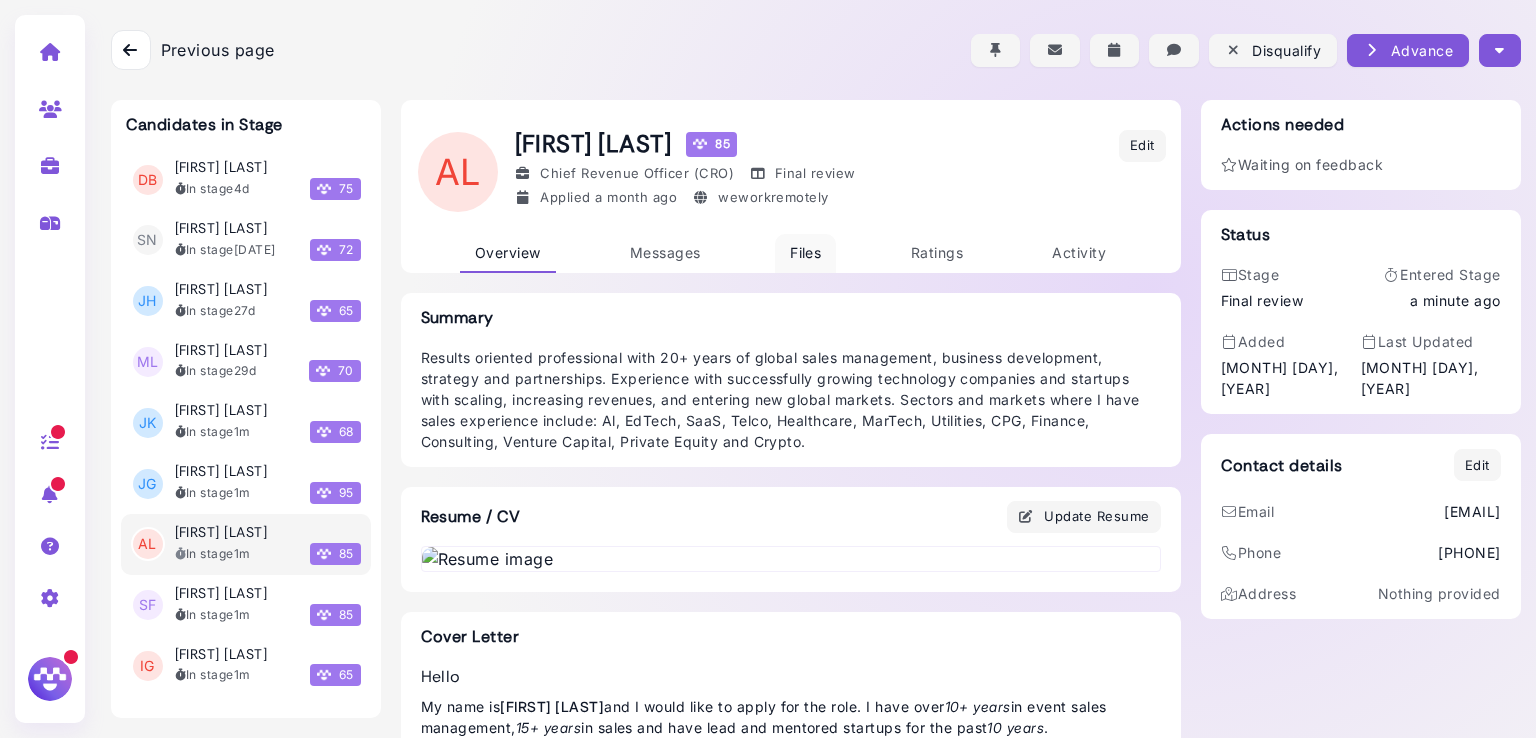 click on "Files" at bounding box center (805, 252) 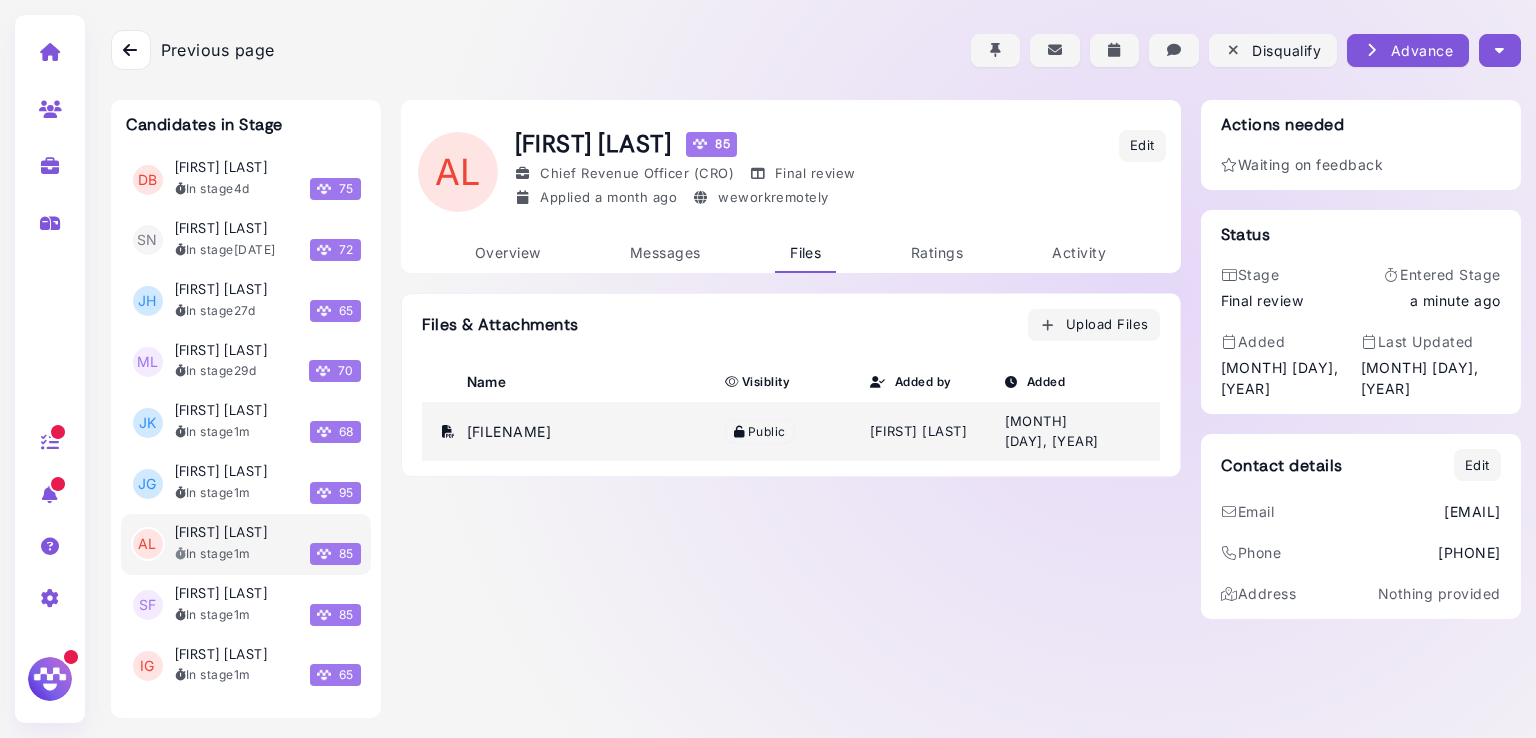 click on "[FILENAME]" at bounding box center [588, 431] 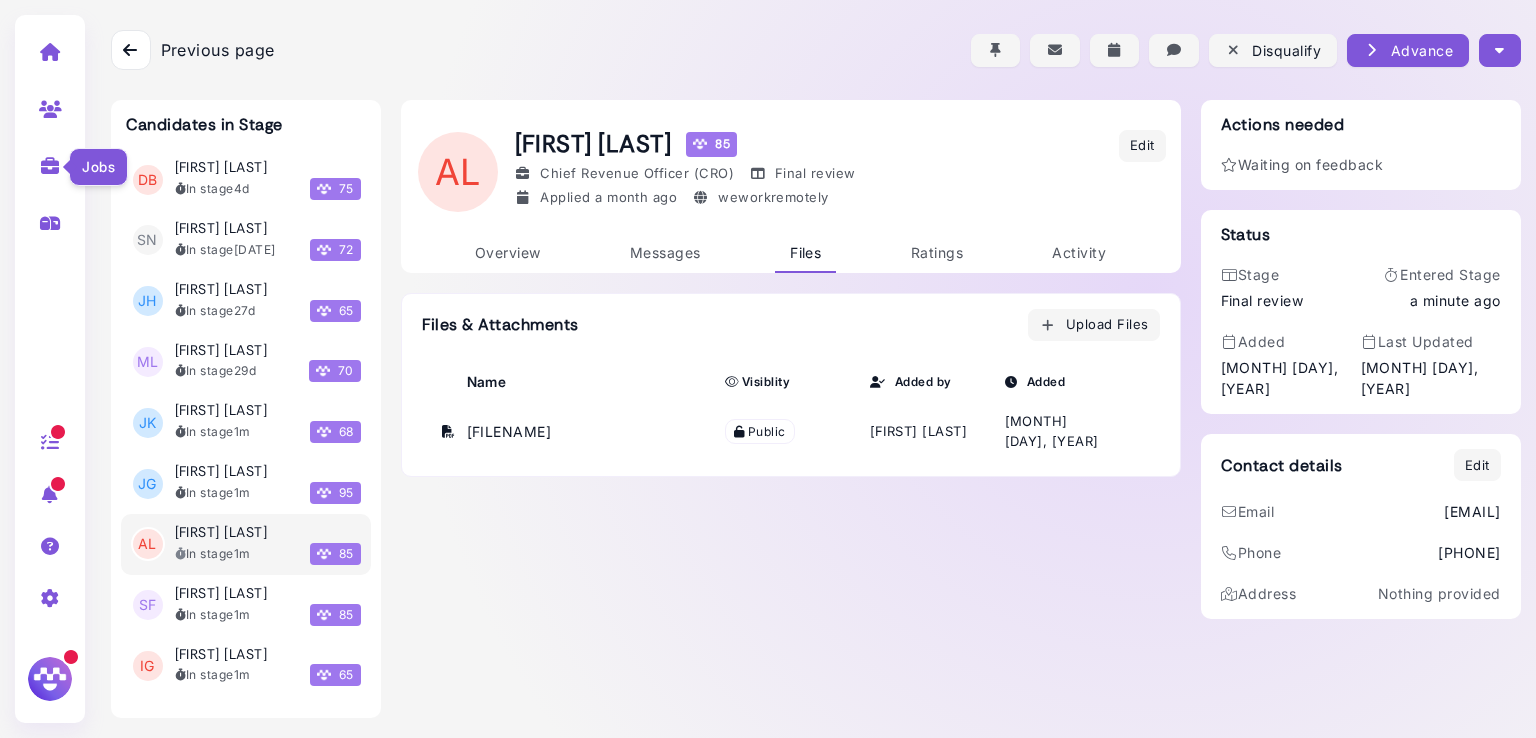 click at bounding box center (50, 166) 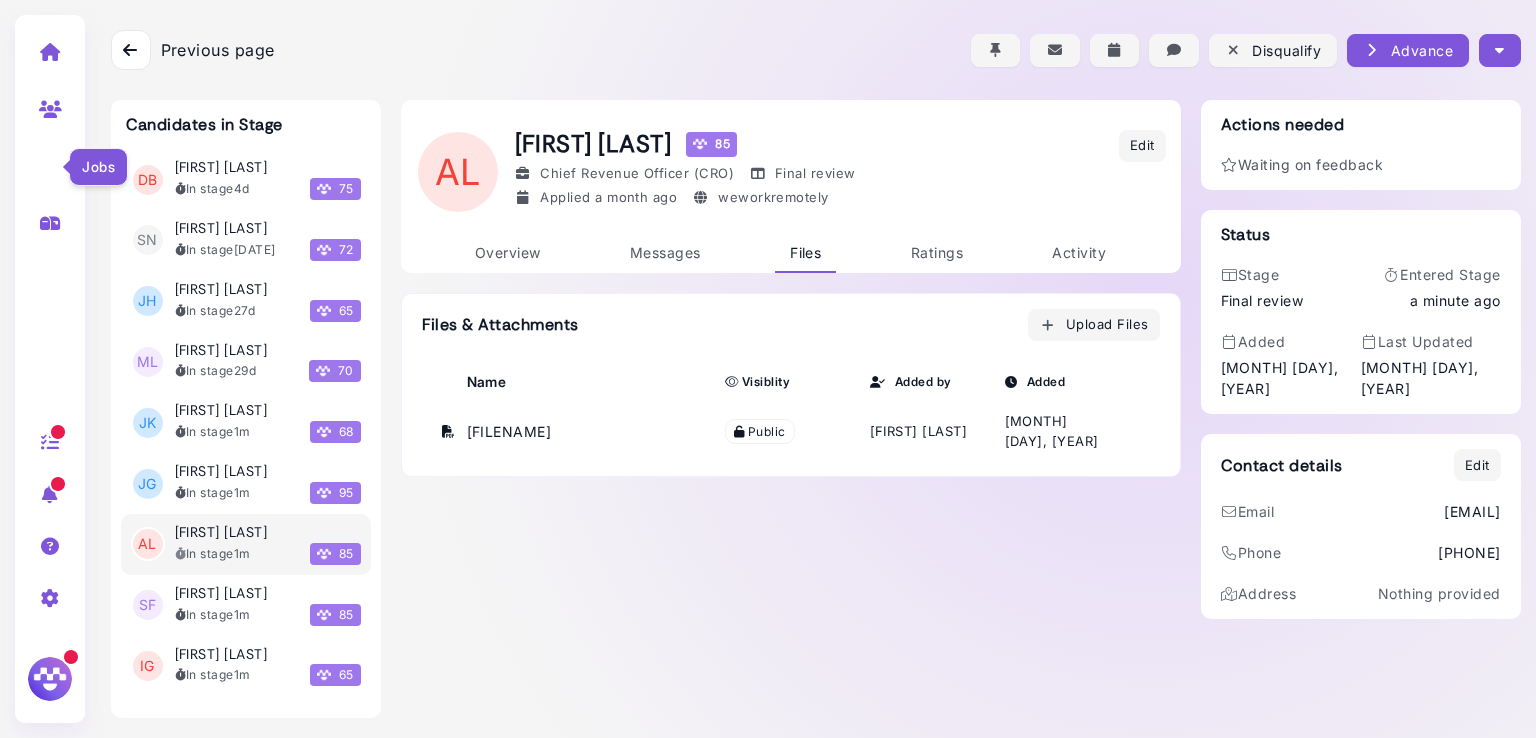 select on "**********" 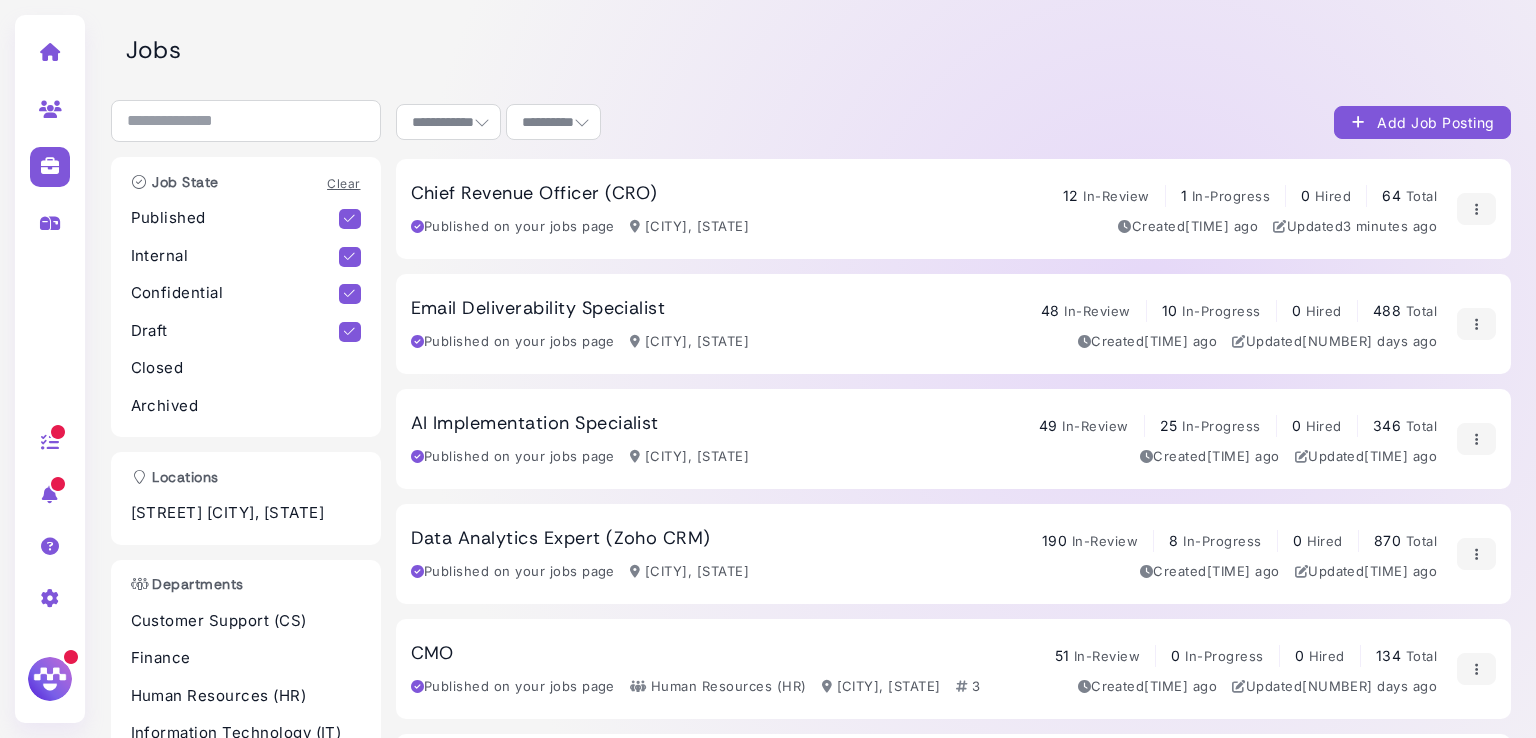 click on "Chief Revenue Officer (CRO)" at bounding box center [534, 194] 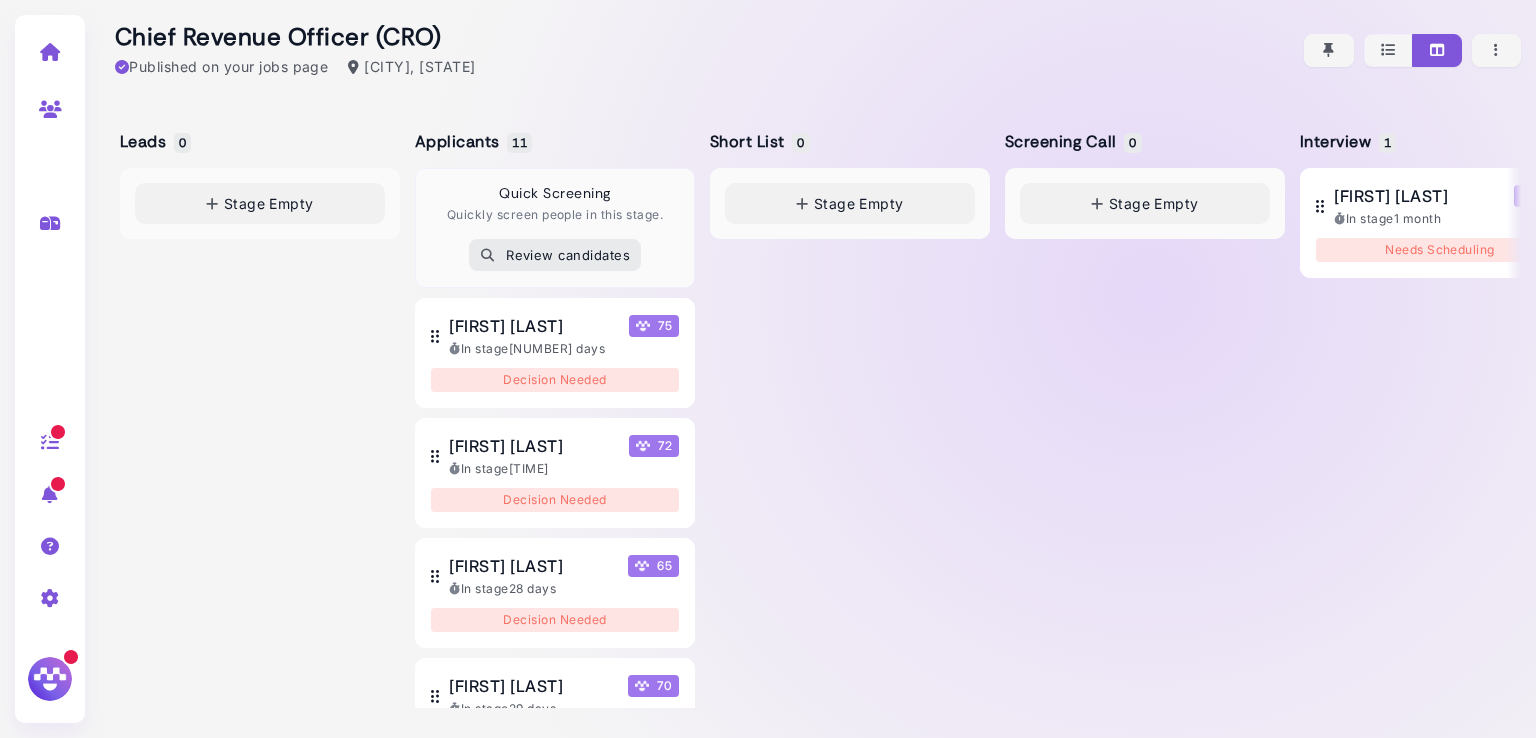 select on "**********" 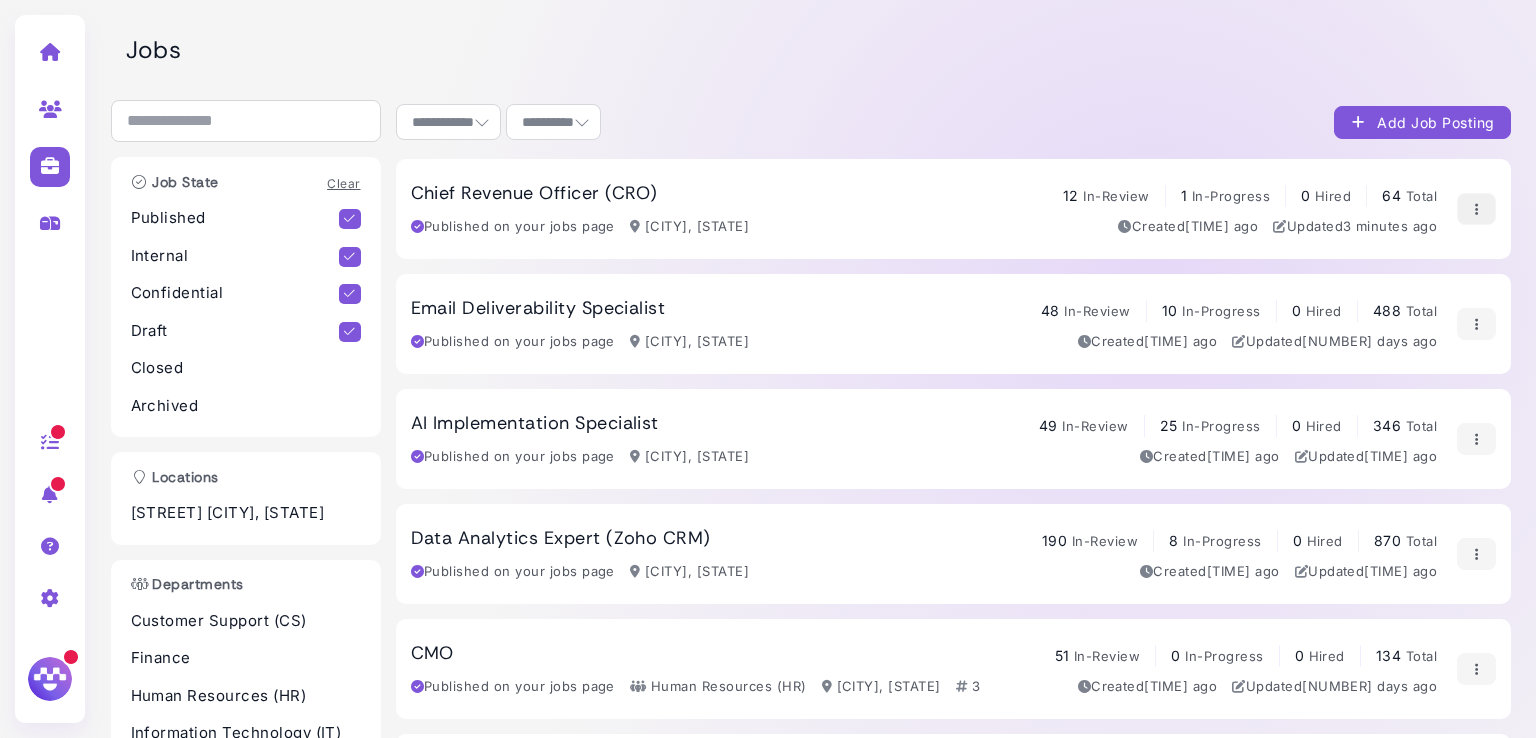 click at bounding box center (1476, 209) 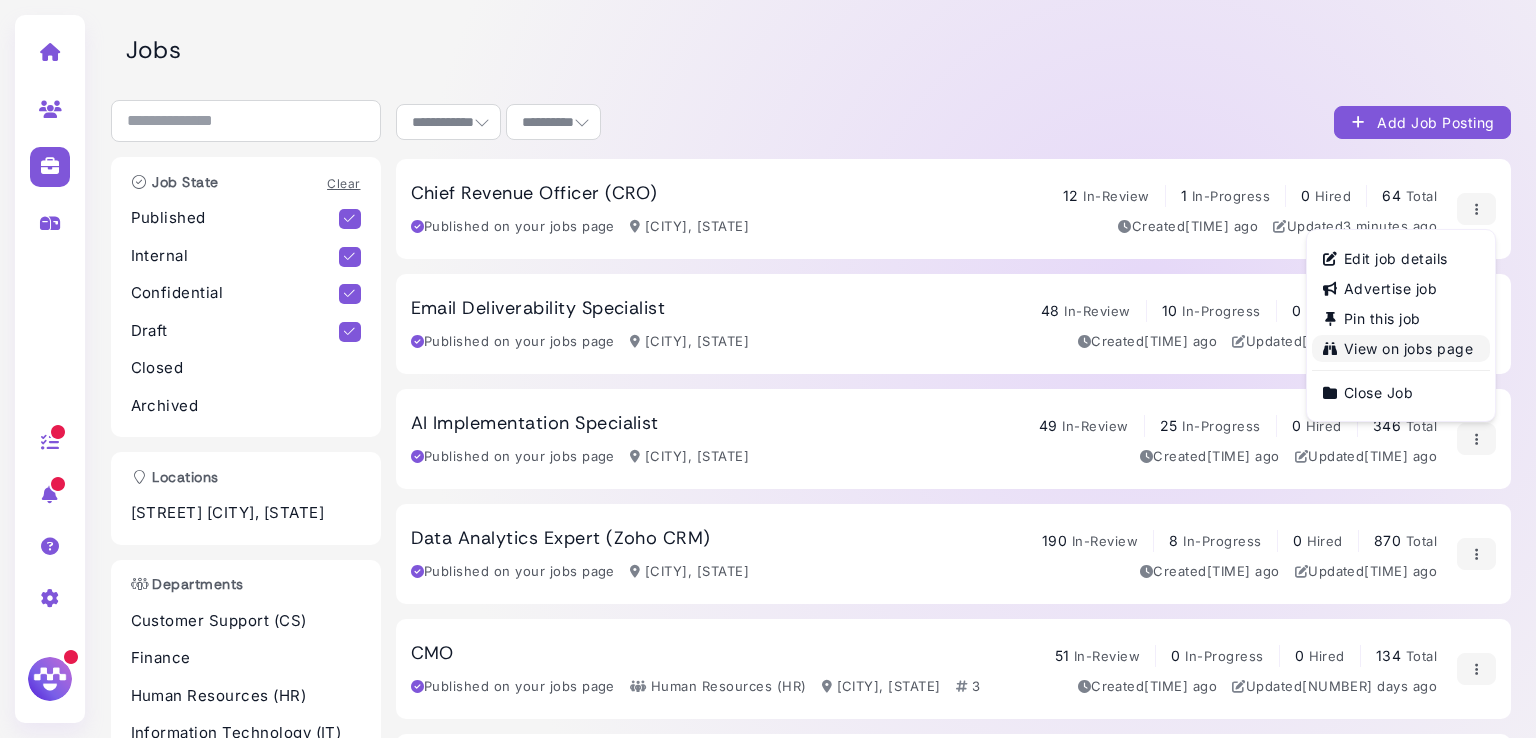 click on "View on jobs page" at bounding box center [1401, 348] 